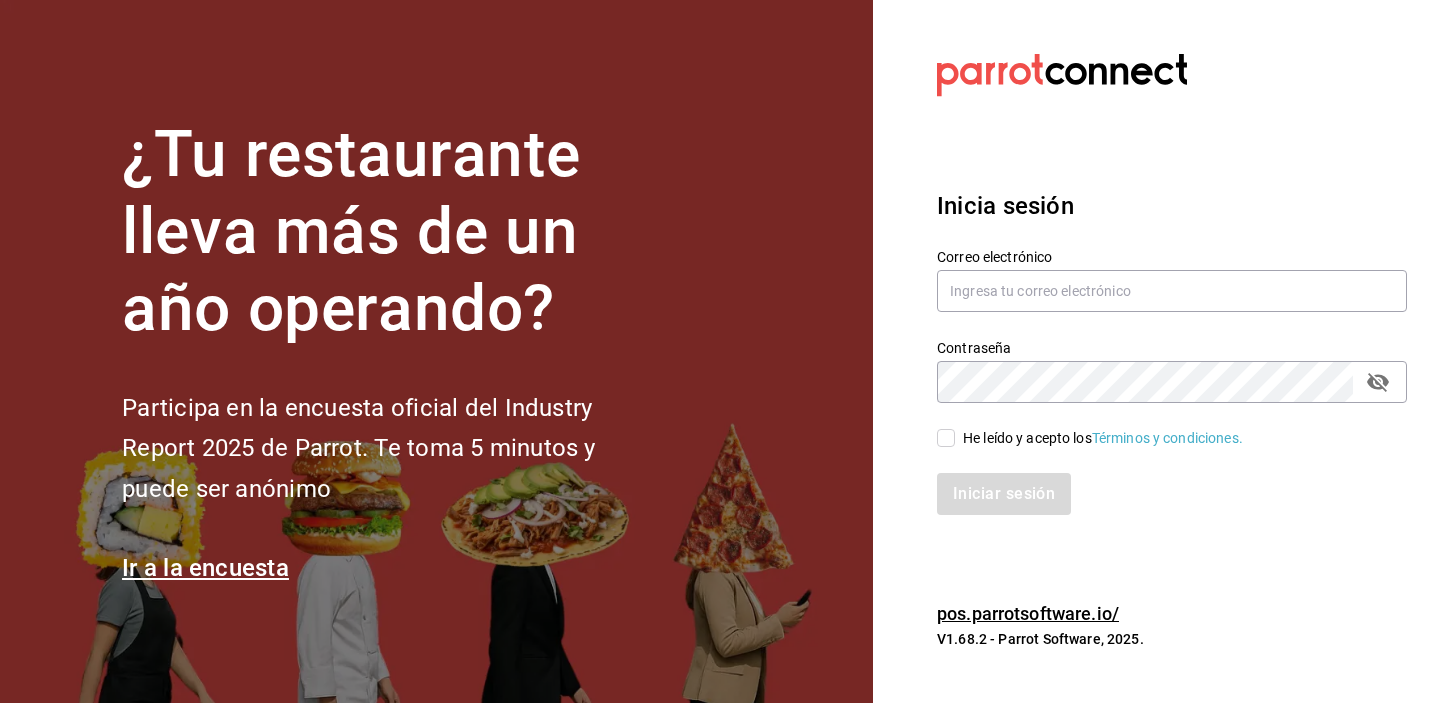scroll, scrollTop: 0, scrollLeft: 0, axis: both 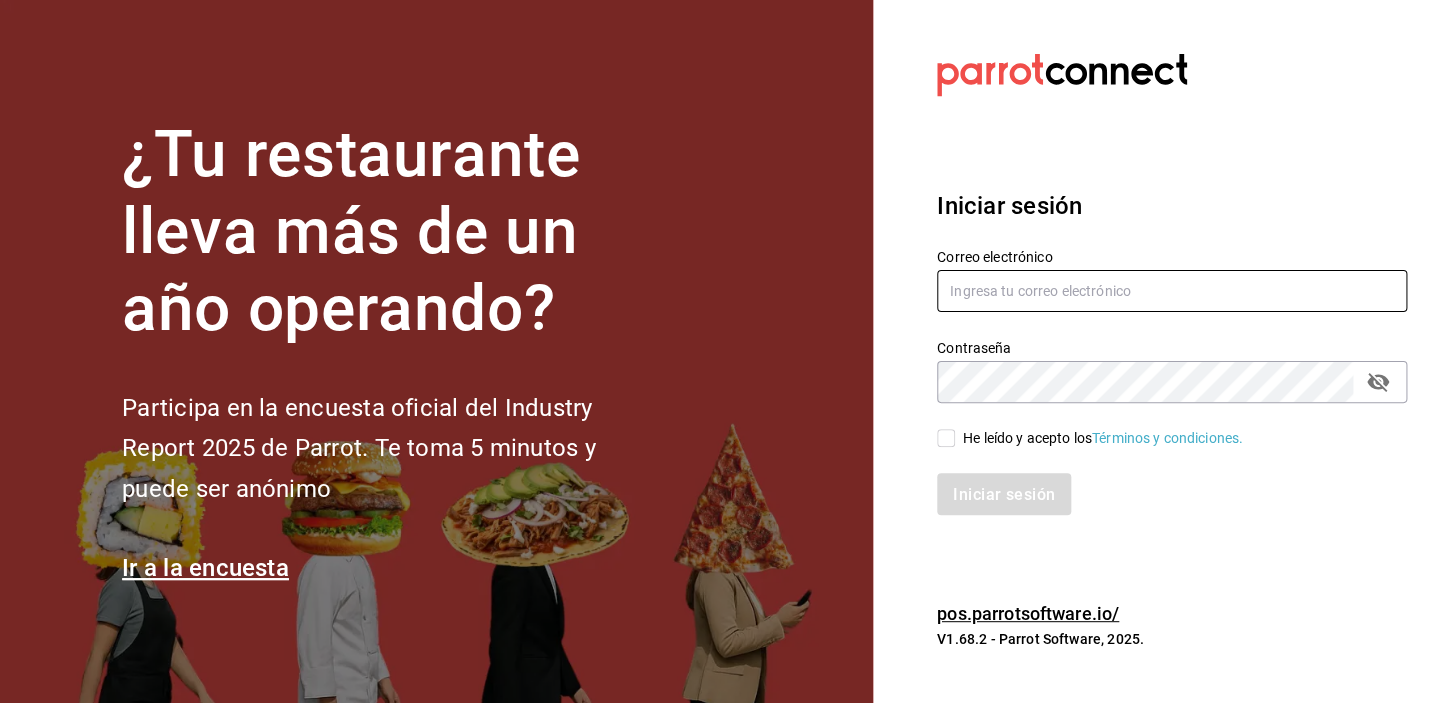 type on "[USERNAME]@[DOMAIN]" 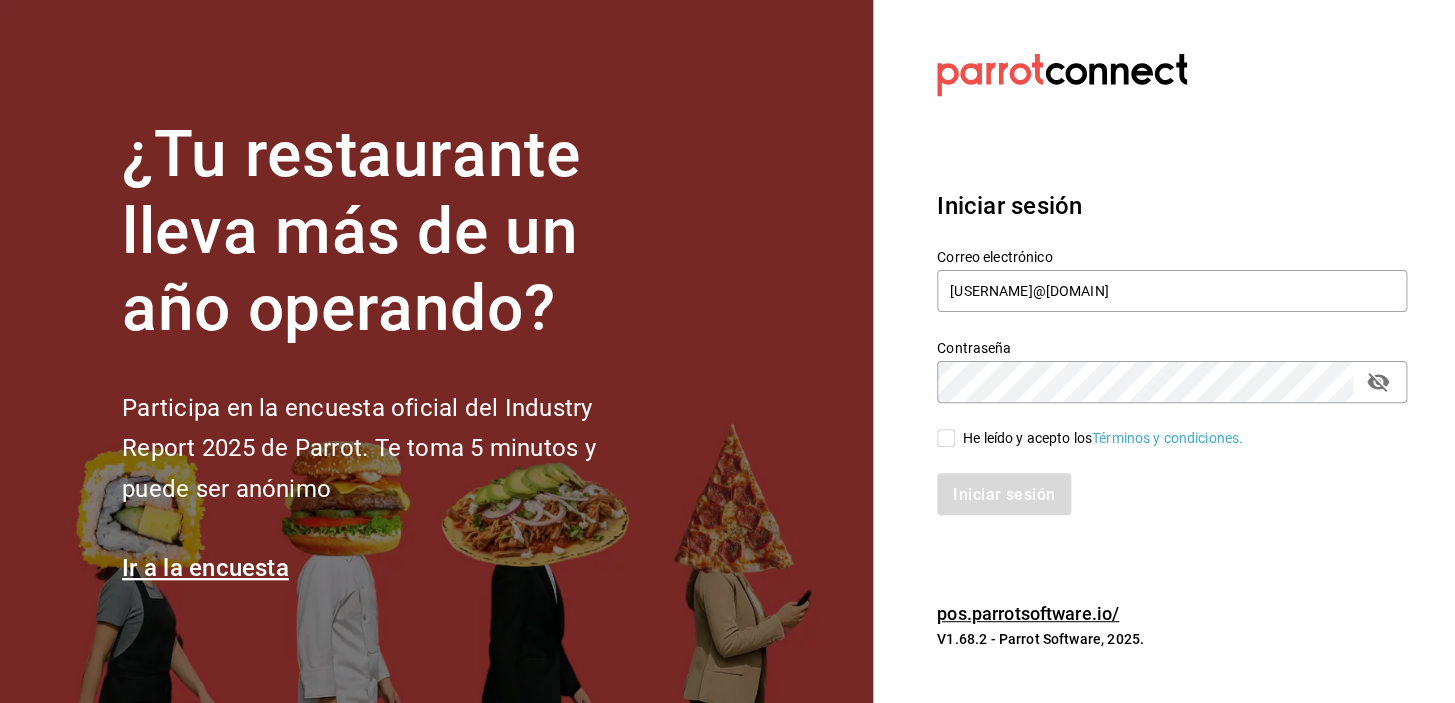 click on "He leído y acepto los  Términos y condiciones." at bounding box center (1160, 426) 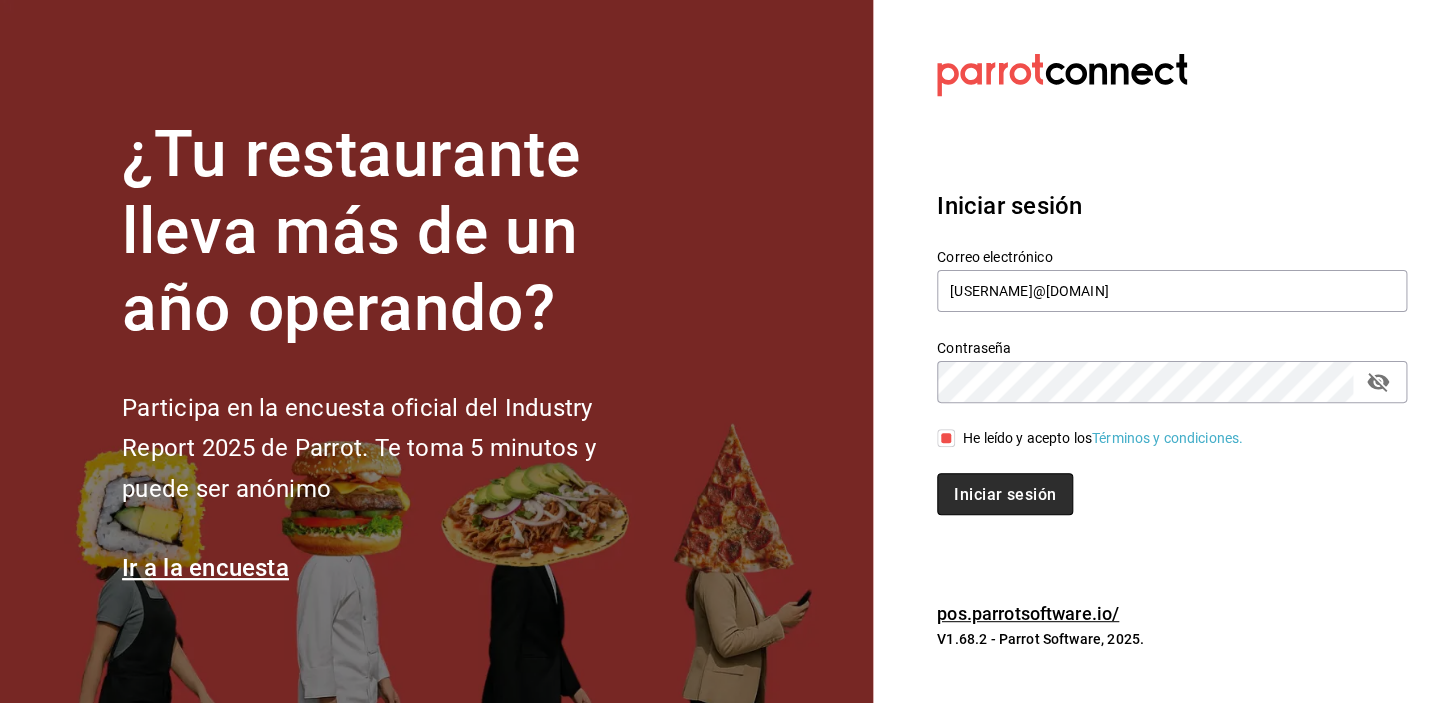 click on "Iniciar sesión" at bounding box center [1005, 493] 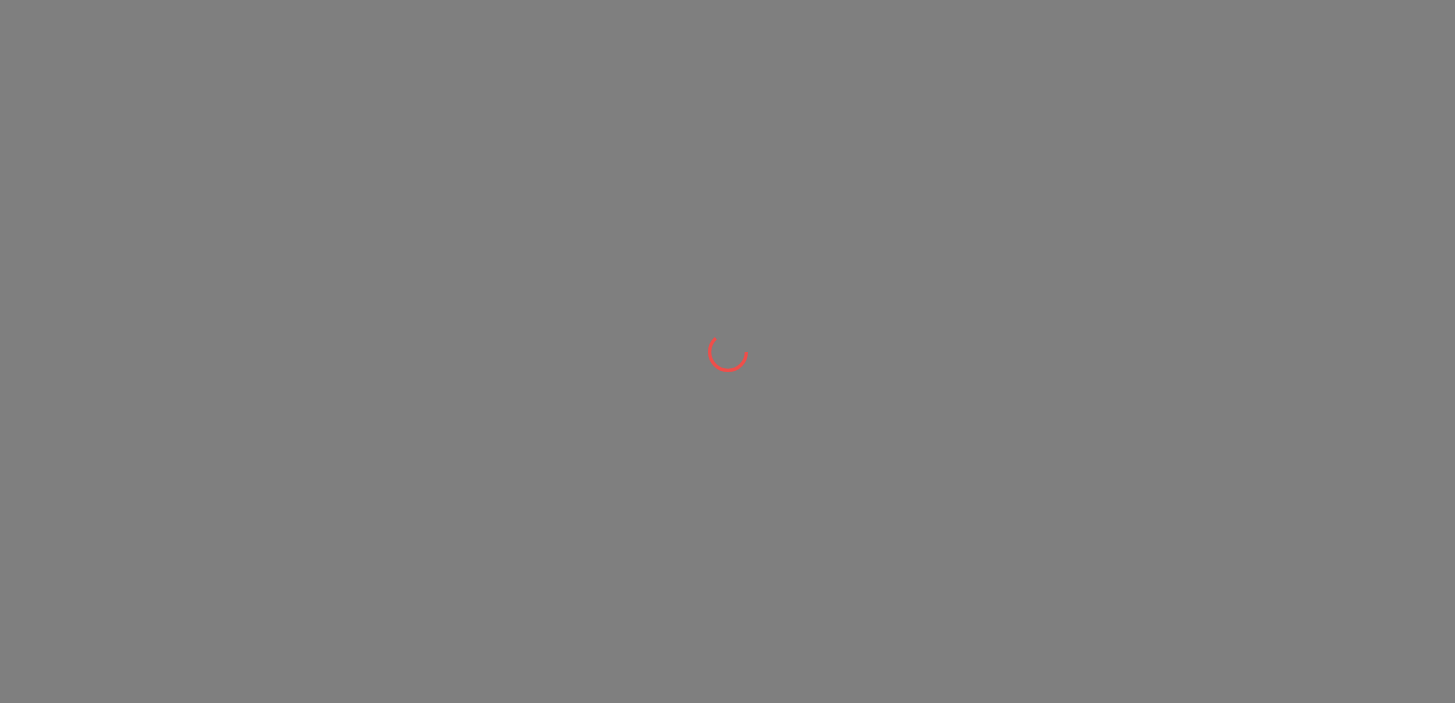 scroll, scrollTop: 0, scrollLeft: 0, axis: both 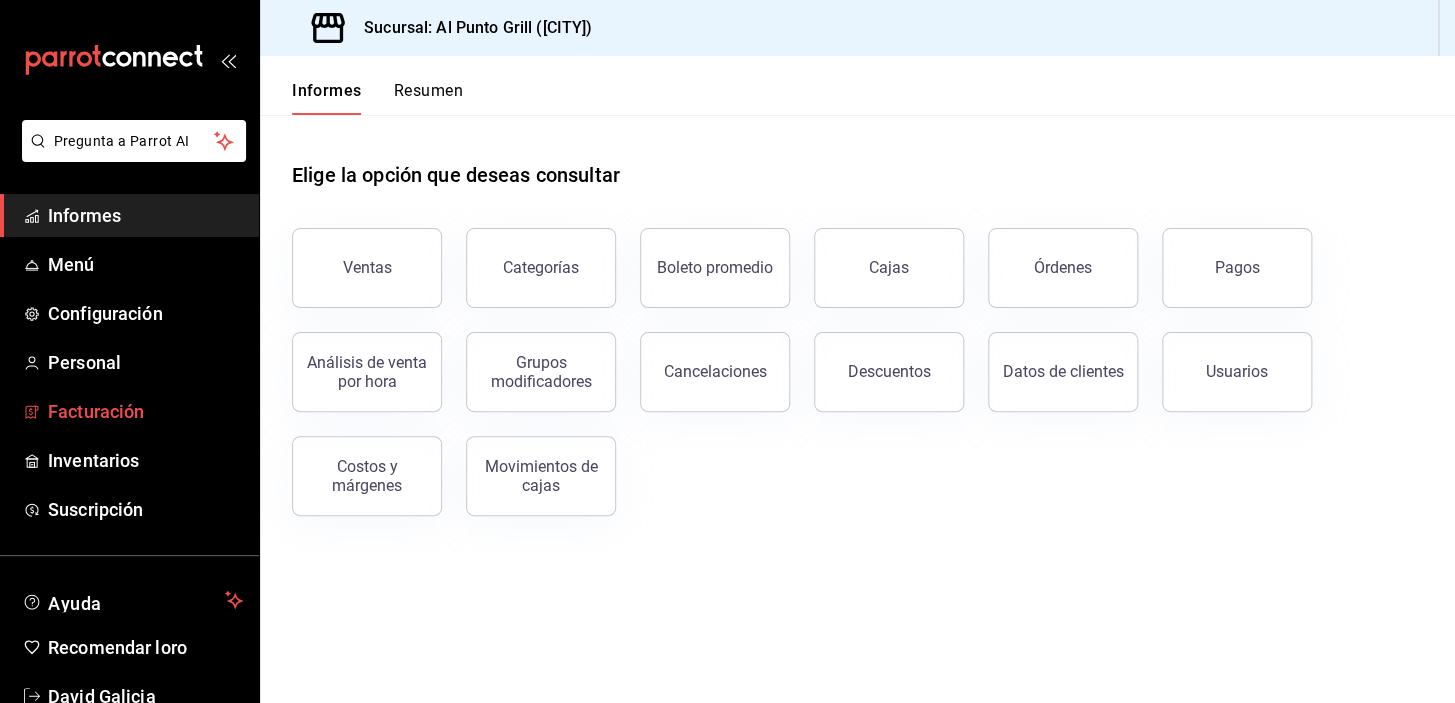 click on "Facturación" at bounding box center [96, 411] 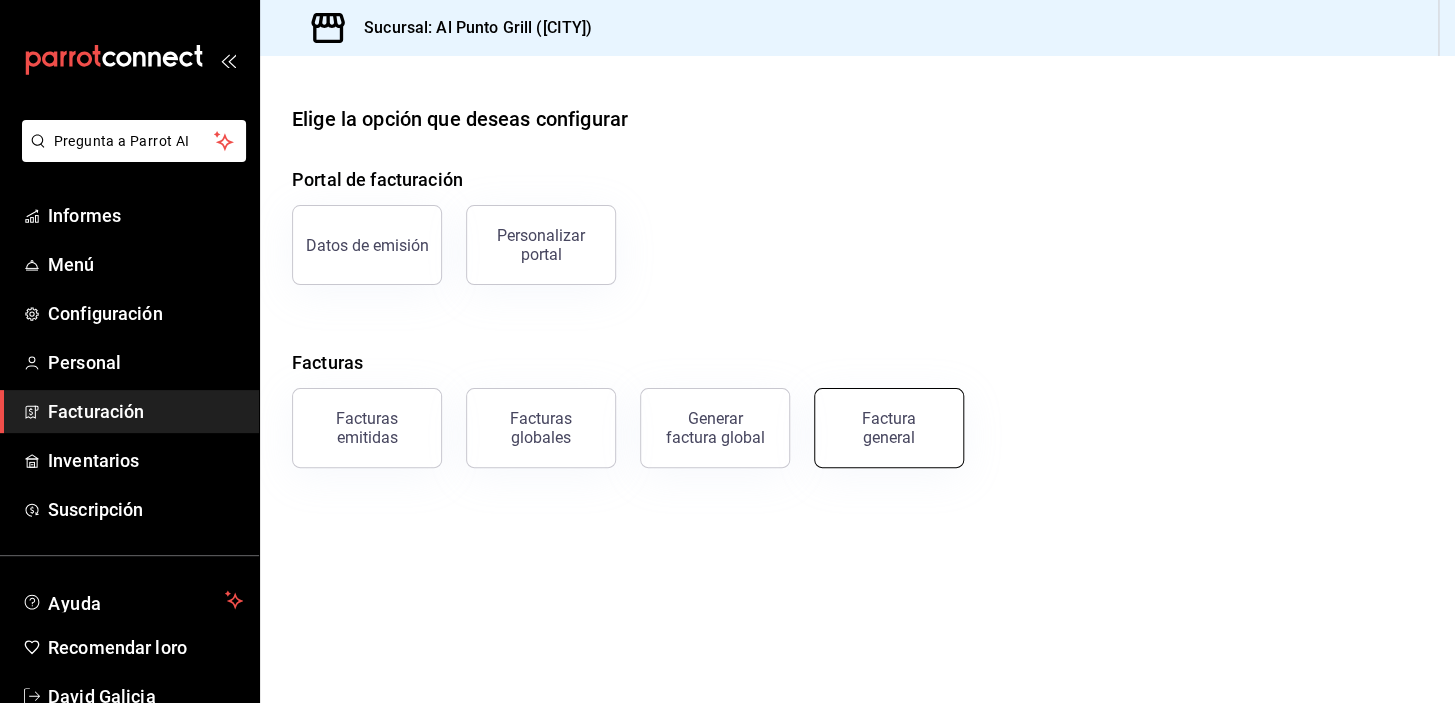 click on "Factura general" at bounding box center [889, 428] 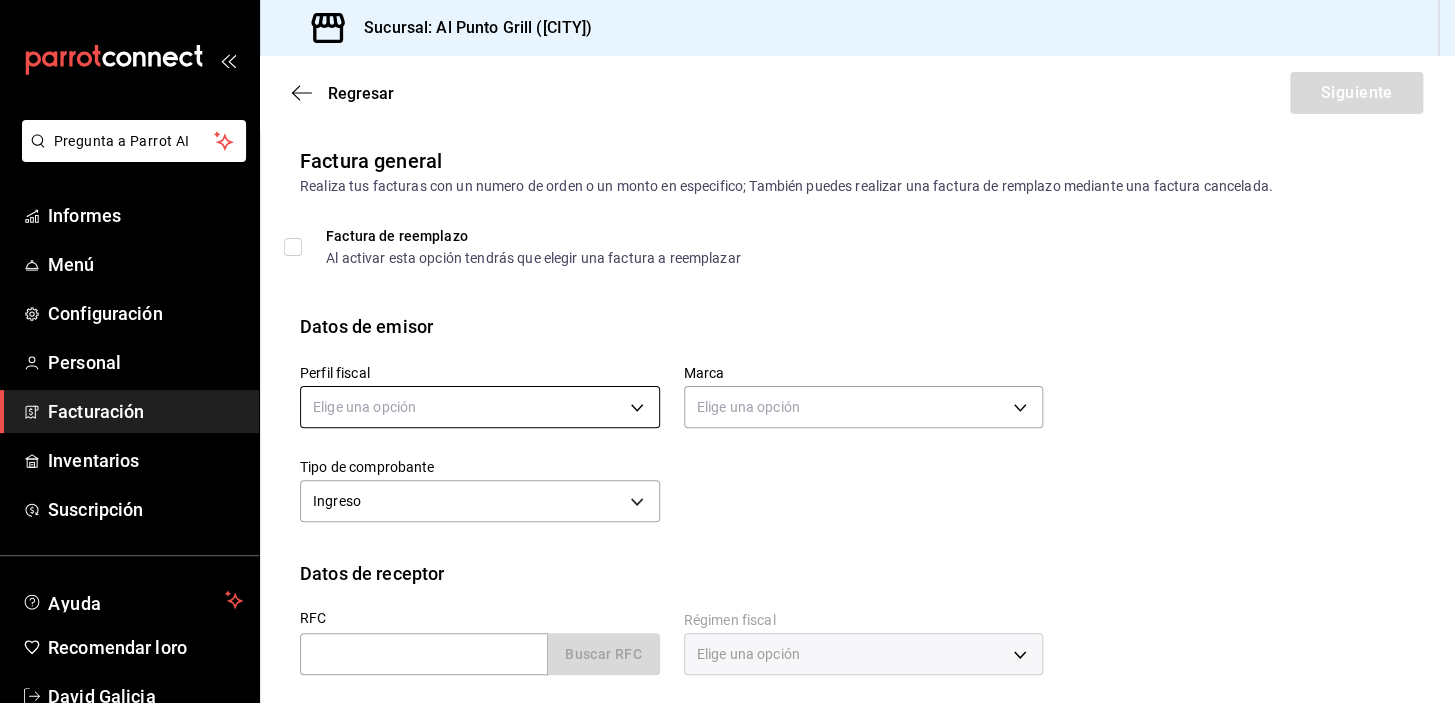 click on "Pregunta a Parrot AI Informes   Menú   Configuración   Personal   Facturación   Inventarios   Suscripción   Ayuda Recomendar loro   [FIRST] [LAST]   Sugerir nueva función   Sucursal: Al Punto Grill ([CITY]) Regresar Siguiente Factura general Realiza tus facturas con un numero de orden o un monto en especifico; También puedes realizar una factura de remplazo mediante una factura cancelada. Factura de reemplazo Al activar esta opción tendrás que elegir una factura a reemplazar Datos de emisor Perfil fiscal Elige una opción Marca Elige una opción Tipo de comprobante Ingreso I Datos de receptor RFC Buscar RFC Régimen fiscal Elige una opción Uso de CFDI Elige una opción Correo electrónico Dirección Calle # exterior # interior Código postal [POSTAL CODE] ​ Municipio ​ Colonia ​ Texto original Valora esta traducción Tu opinión servirá para ayudar a mejorar el Traductor de Google GANA 1 MES GRATIS EN TU SUSCRIPCIÓN AQUÍ Pregunta a Parrot AI Informes   Menú   Configuración   Personal   Facturación" at bounding box center (727, 351) 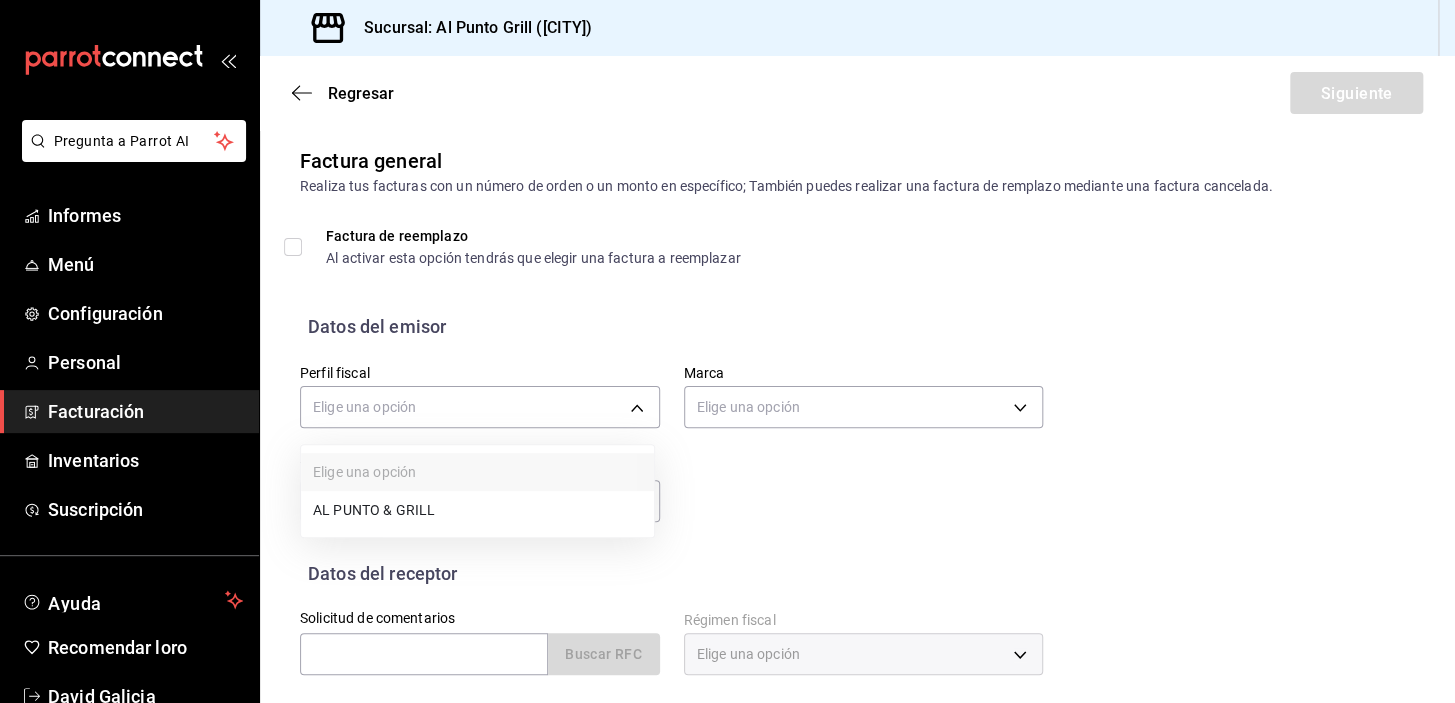 click on "AL PUNTO & GRILL" at bounding box center [374, 510] 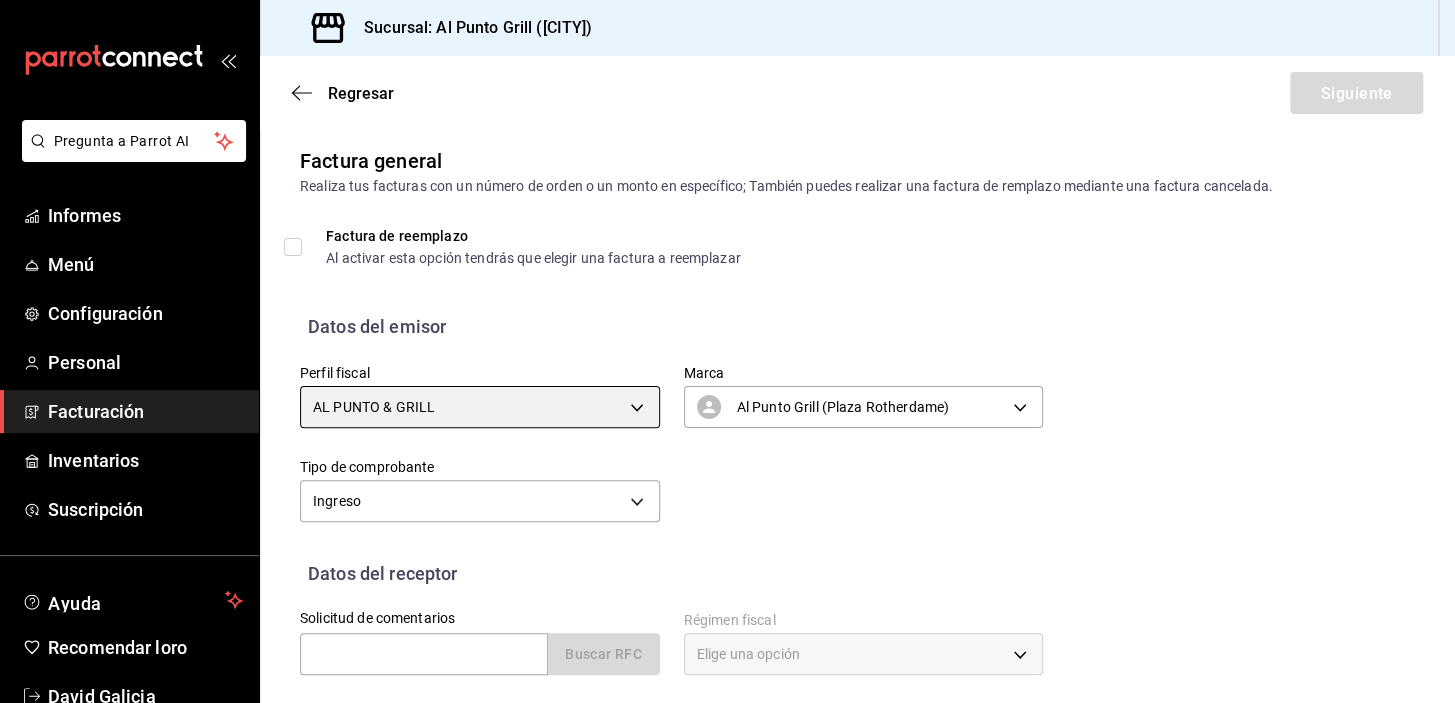 type on "711c2bc8-79b3-43e0-95de-ea7f23beadbf" 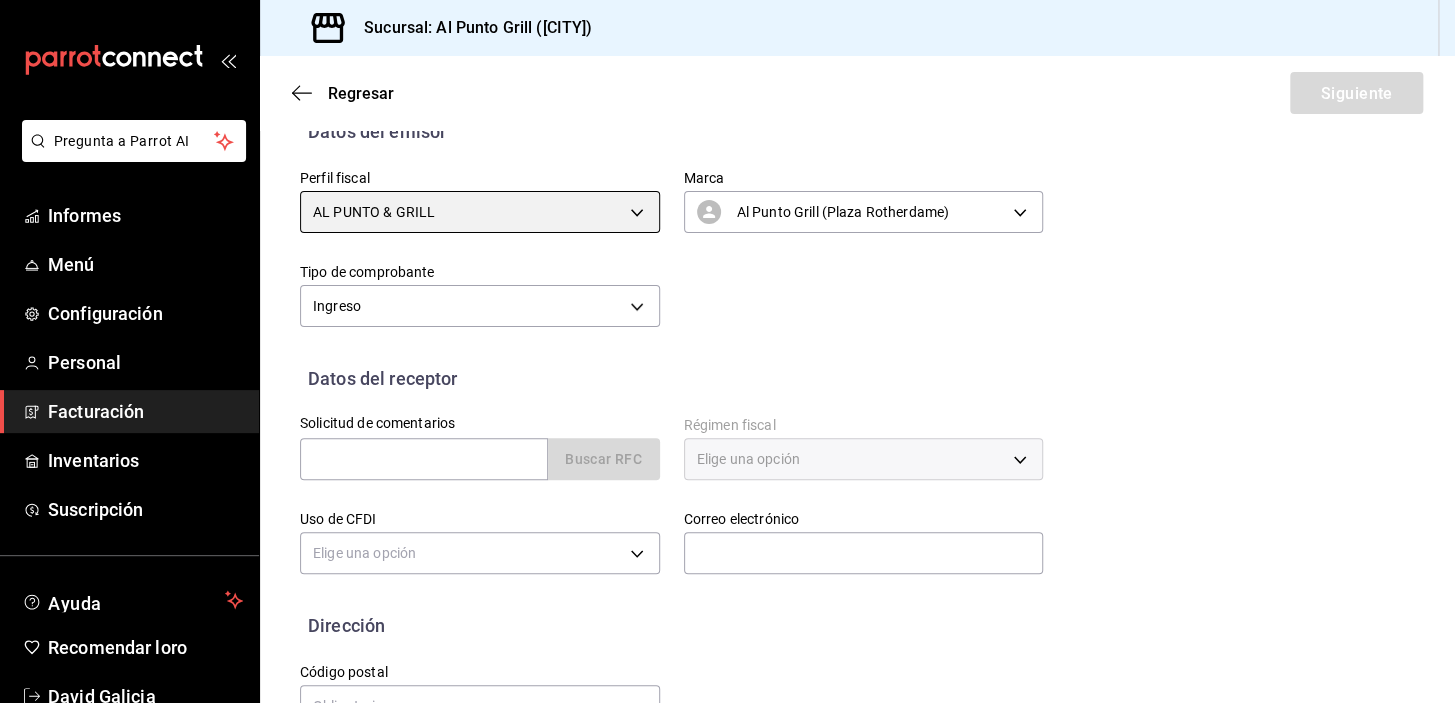 scroll, scrollTop: 253, scrollLeft: 0, axis: vertical 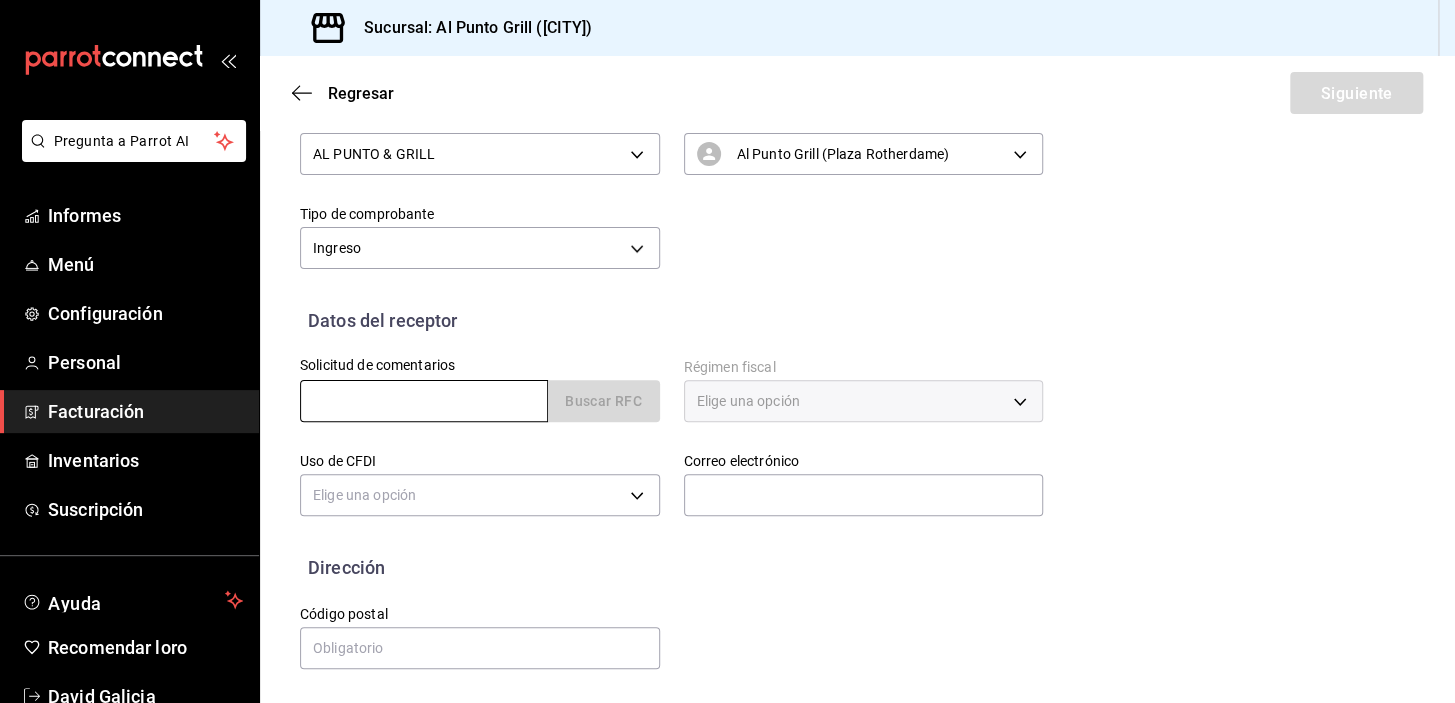 click at bounding box center (424, 401) 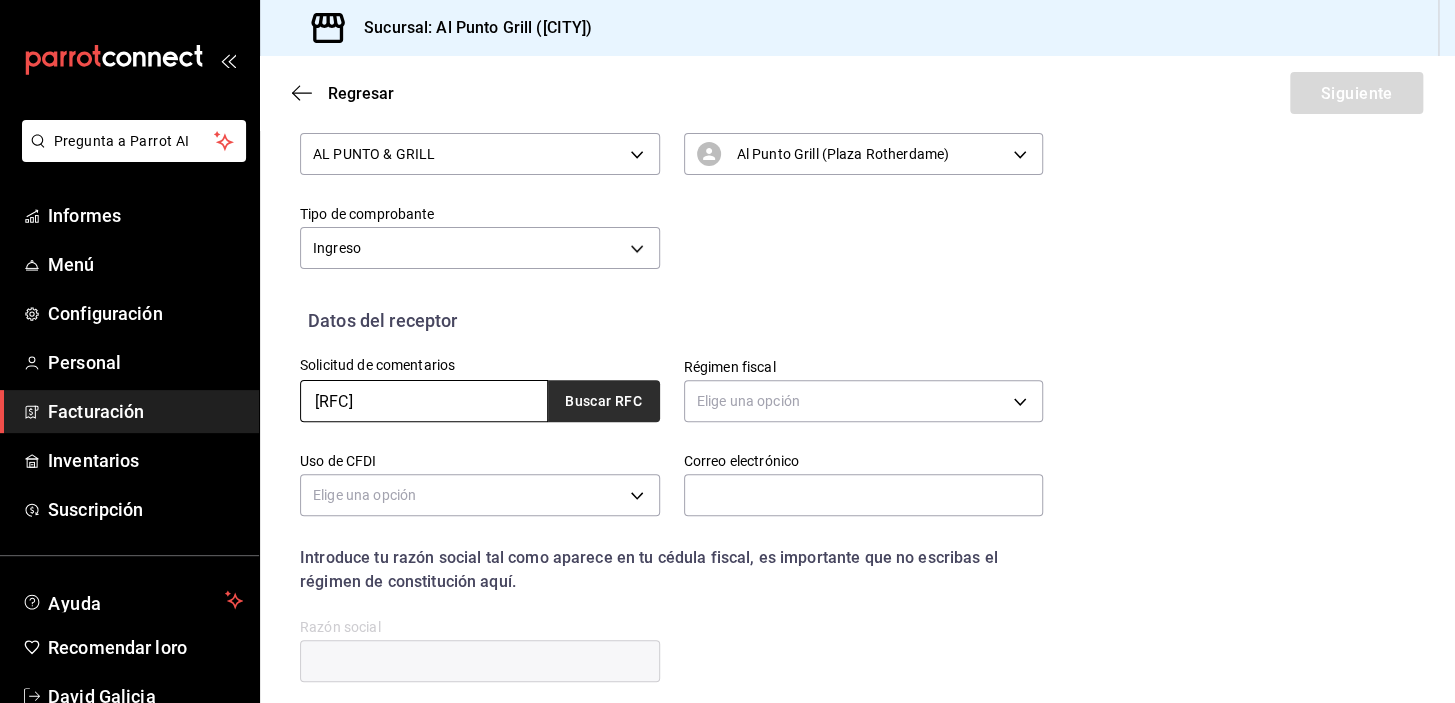 type on "[RFC]" 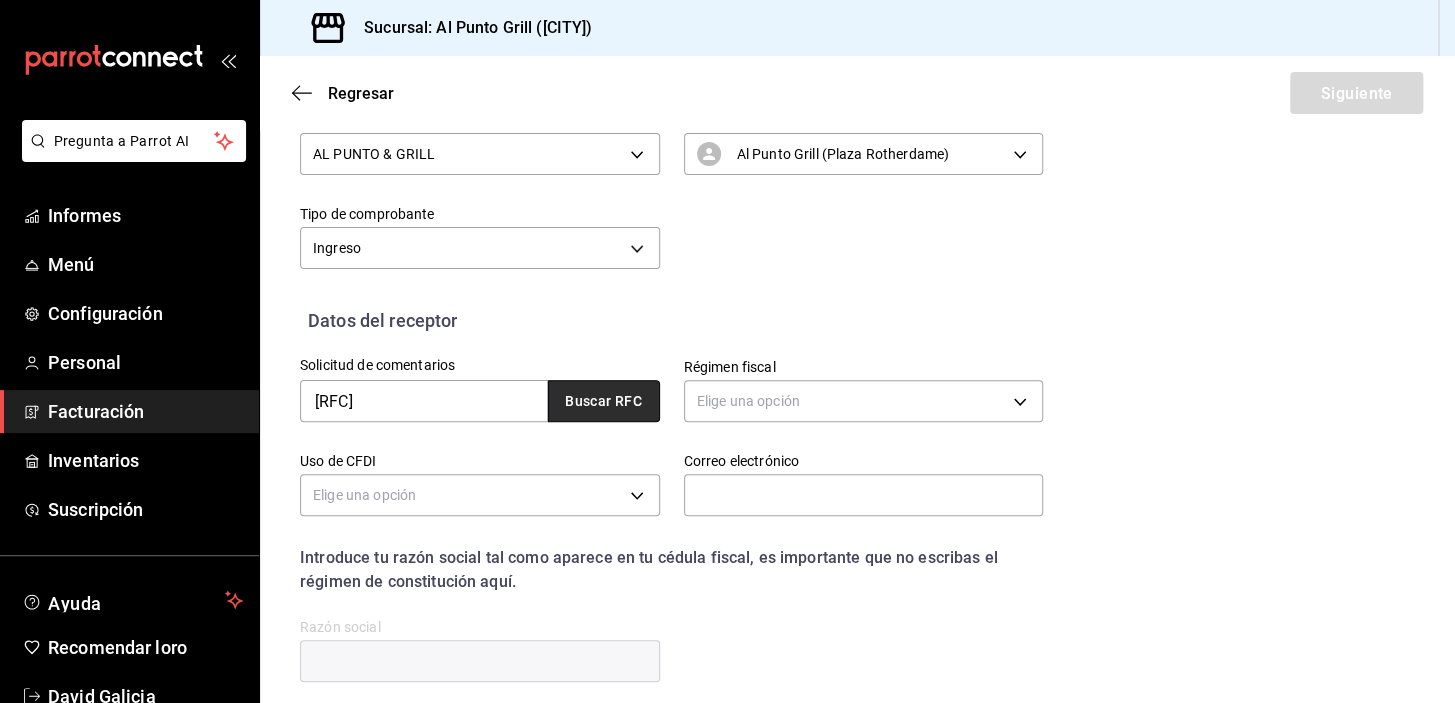 click on "Buscar RFC" at bounding box center [603, 402] 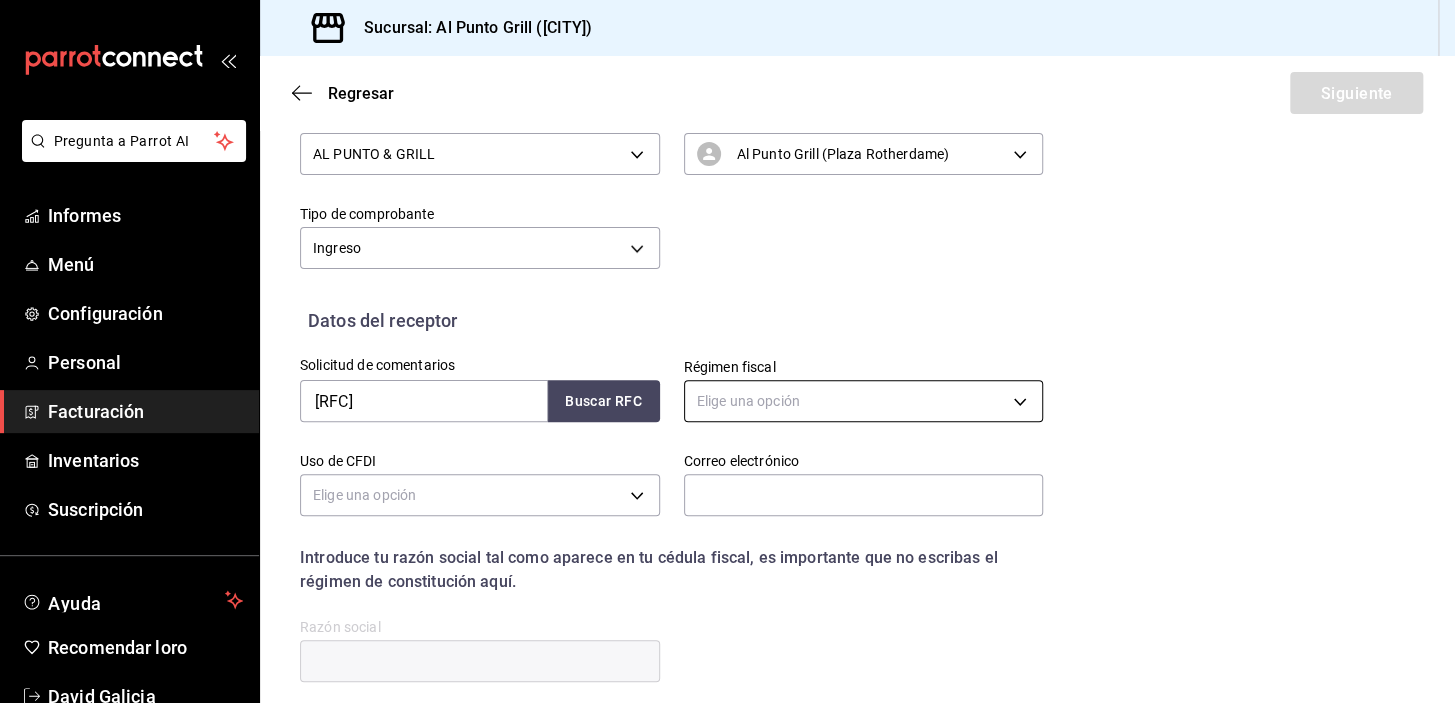 click on "Pregunta a Parrot AI Informes   Menú   Configuración   Personal   Facturación   Inventarios   Suscripción   Ayuda Recomendar loro   [FIRST] [LAST]   Sugerir nueva función   Sucursal: Al Punto Grill ([CITY]) Regresar Siguiente Factura general Realiza tus facturas con un número de orden o un monto en específico; También puedes realizar una factura de remplazo mediante una factura cancelada. Factura de reemplazo Al activar esta opción tendrás que elegir una factura a reemplazar Datos del emisor Perfil fiscal AL PUNTO & GRILL [UUID] Marca Al Punto Grill (Plaza Rotherdame) [UUID] Tipo de comprobante Ingreso I Datos del receptor Solicitud de comentarios [RFC] Buscar RFC Régimen fiscal Elige una opción Uso de CFDI Elige una opción Correo electrónico Introduce tu razón social tal como aparece en tu cédula fiscal, es importante que no escribas el régimen de constitución aquí. company Razón social Dirección Calle # exterior #interior" at bounding box center (727, 351) 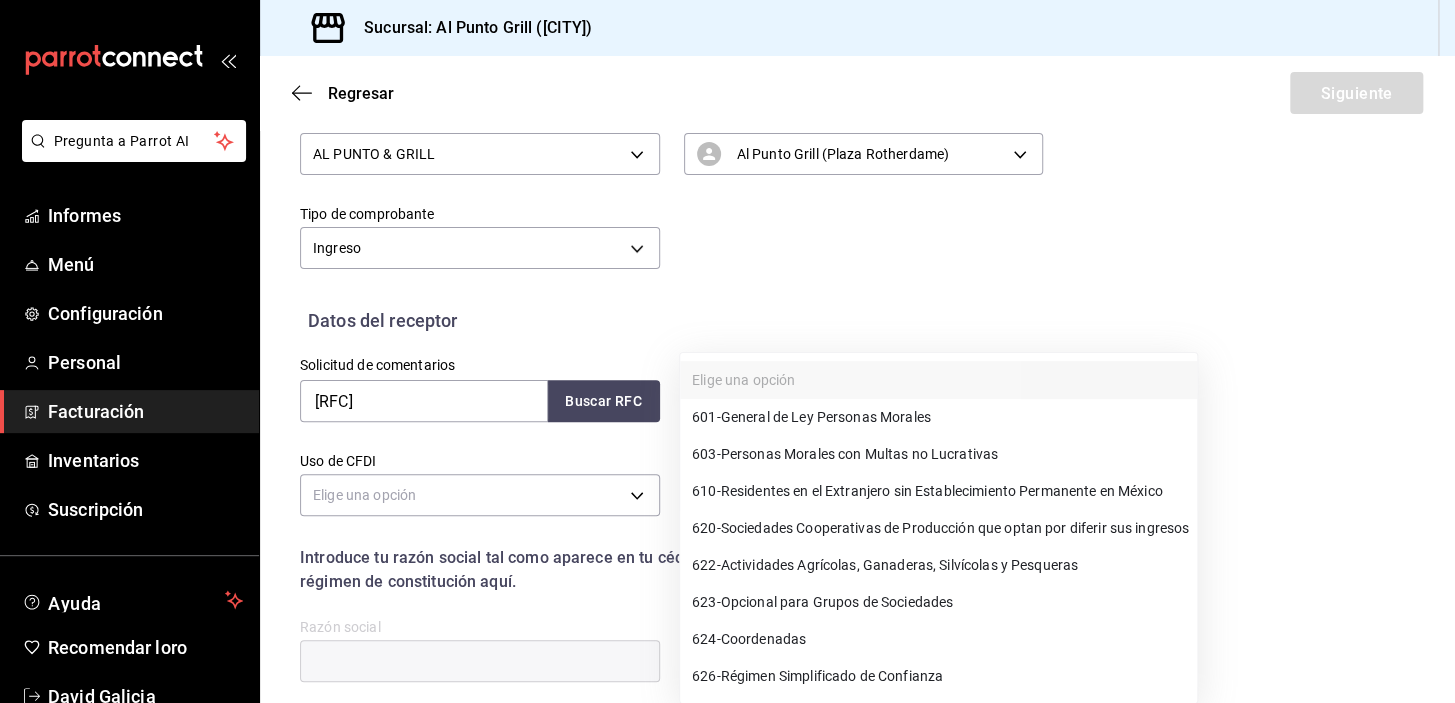 click on "Régimen Simplificado de Confianza" at bounding box center [832, 676] 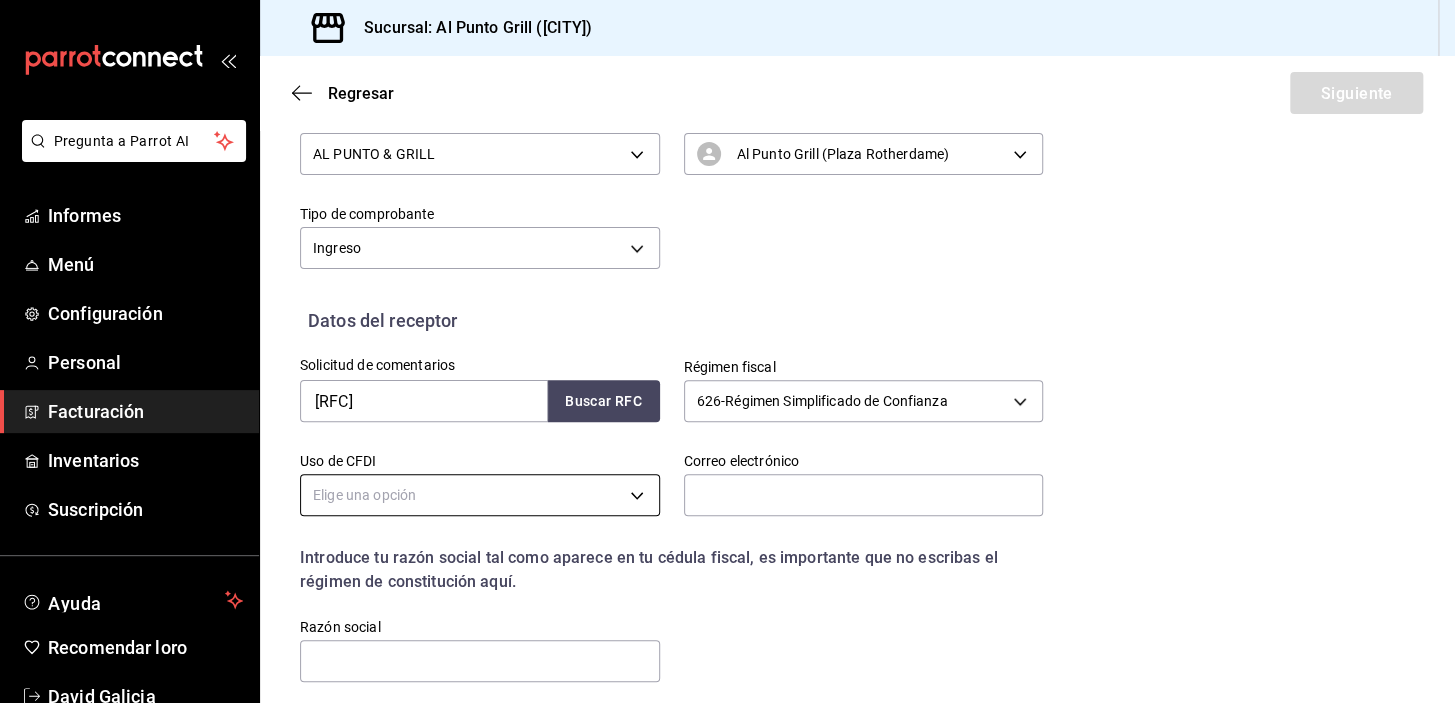 click on "Pregunta a Parrot AI Informes   Menú   Configuración   Personal   Facturación   Inventarios   Suscripción   Ayuda Recomendar loro   [FIRST] [LAST]   Sugerir nueva función   Sucursal: Al Punto Grill ([CITY]) Regresar Siguiente Factura general Realiza tus facturas con un número de orden o un monto en específico; También puedes realizar una factura de remplazo mediante una factura cancelada. Factura de reemplazo Al activar esta opción tendrás que elegir una factura a reemplazar Datos del emisor Perfil fiscal AL PUNTO & GRILL [UUID] Marca Al Punto Grill (Plaza Rotherdame) [UUID] Tipo de comprobante Ingreso I Datos del receptor Solicitud de comentarios [RFC] Buscar RFC Régimen fiscal 626  -  Régimen Simplificado de Confianza 626 Uso de CFDI Elige una opción Correo electrónico Introduce tu razón social tal como aparece en tu cédula fiscal, es importante que no escribas el régimen de constitución aquí. company Razón social Dirección" at bounding box center [727, 351] 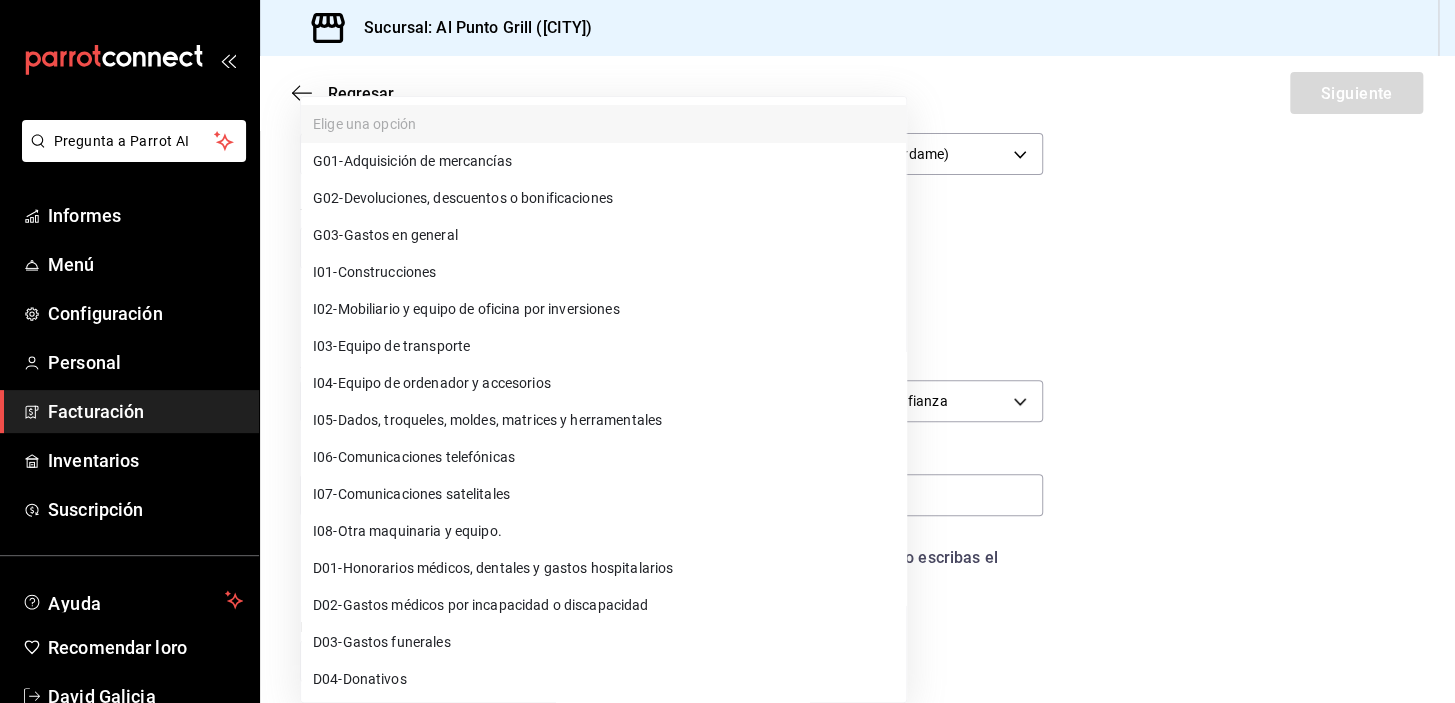 click on "Gastos en general" at bounding box center (401, 235) 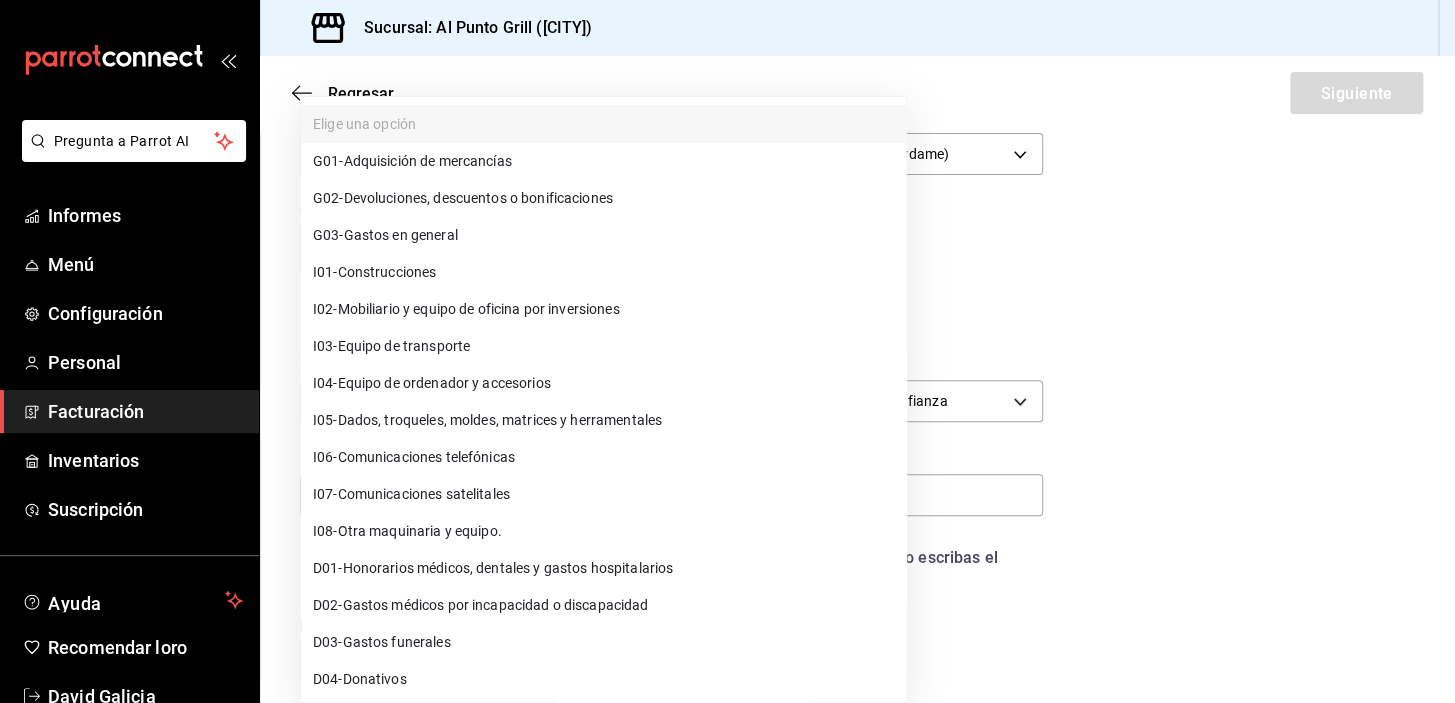 type on "G03" 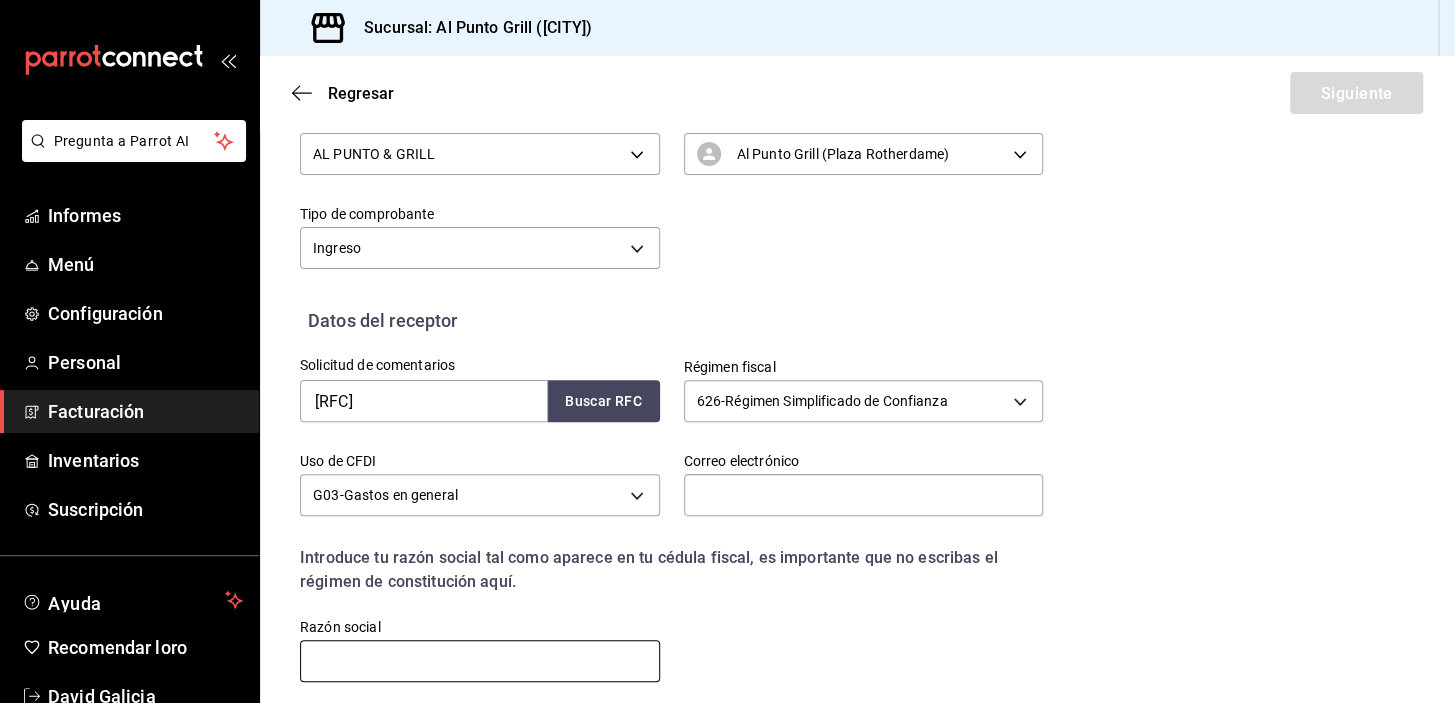 click at bounding box center [480, 661] 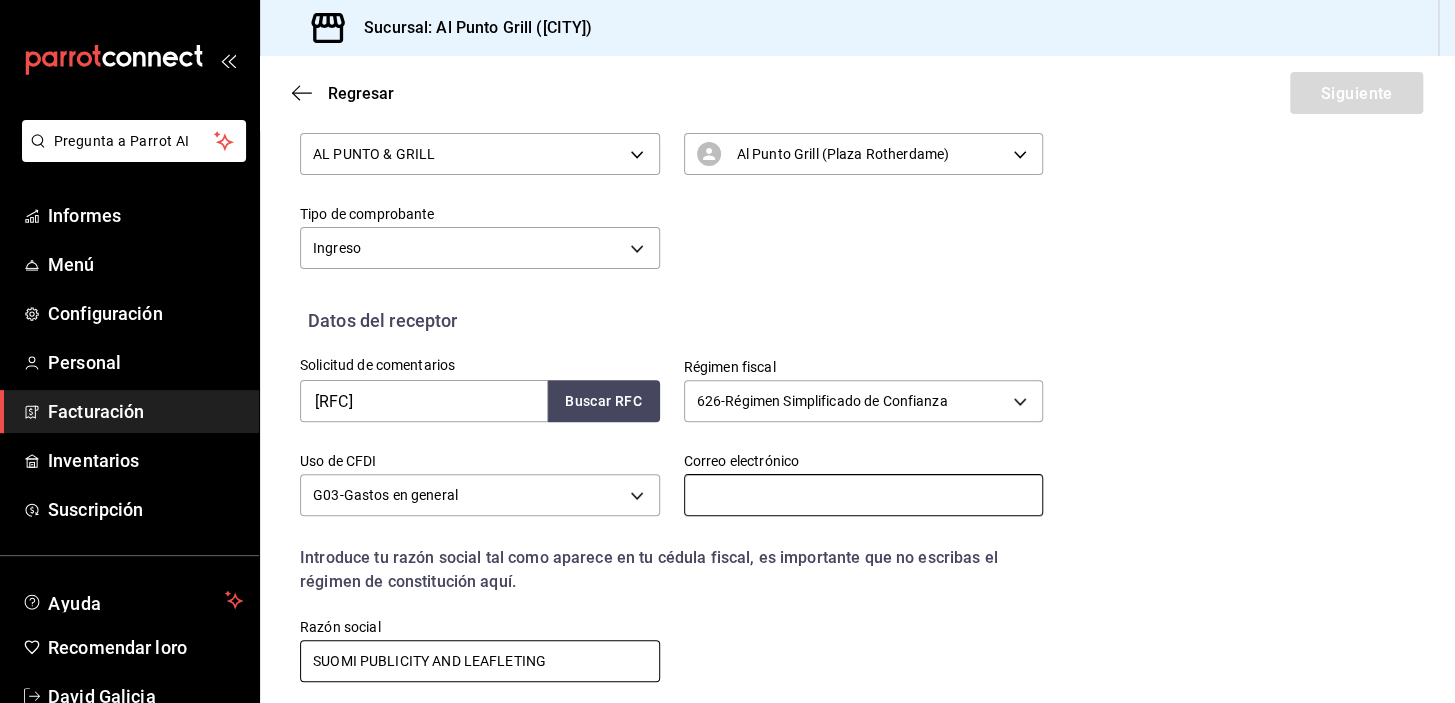 type on "SUOMI PUBLICITY AND LEAFLETING" 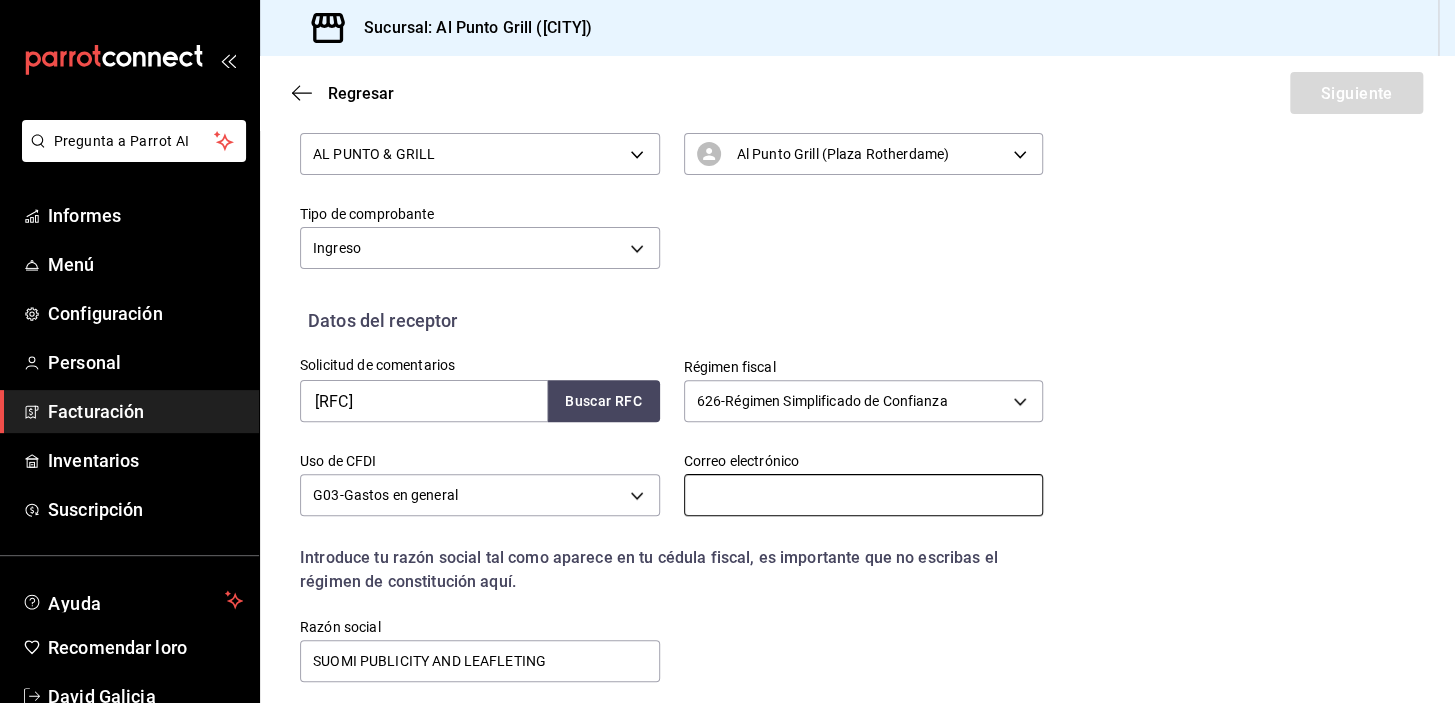 click at bounding box center [864, 495] 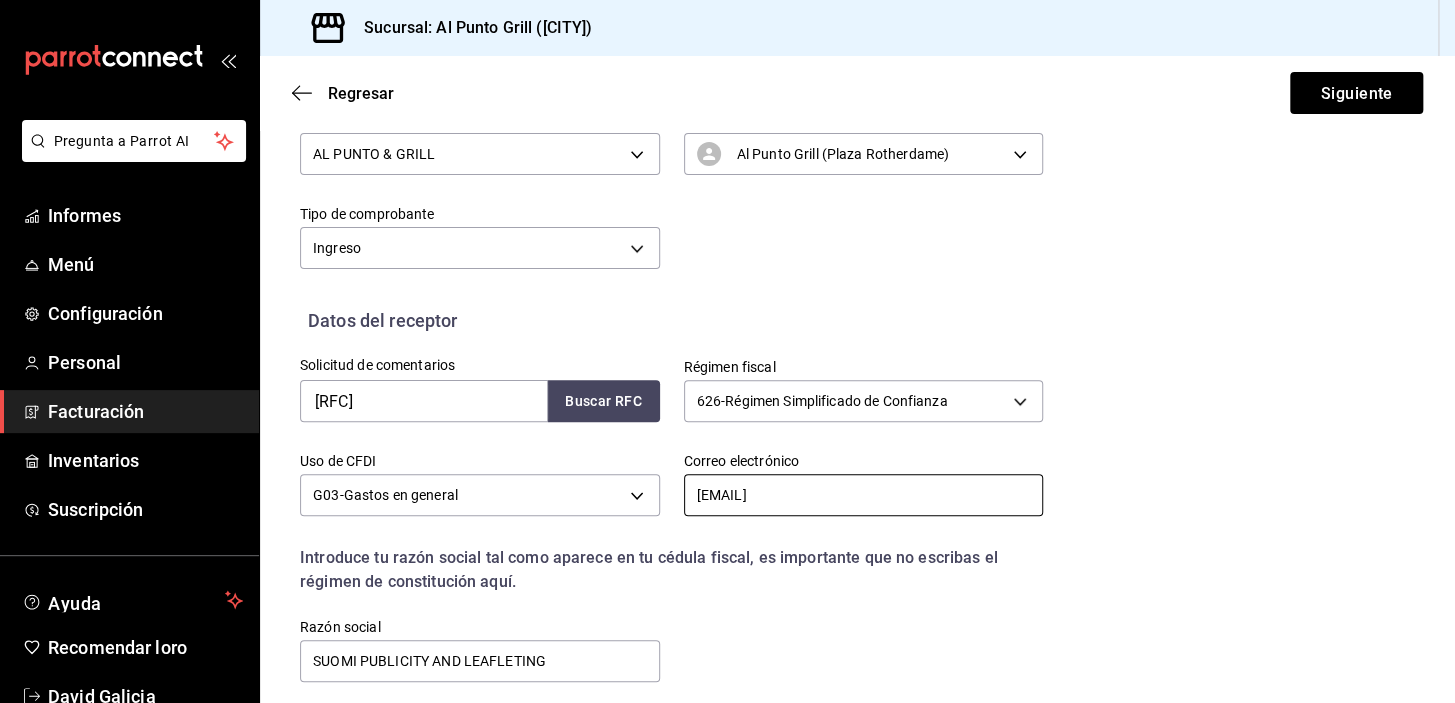 scroll, scrollTop: 417, scrollLeft: 0, axis: vertical 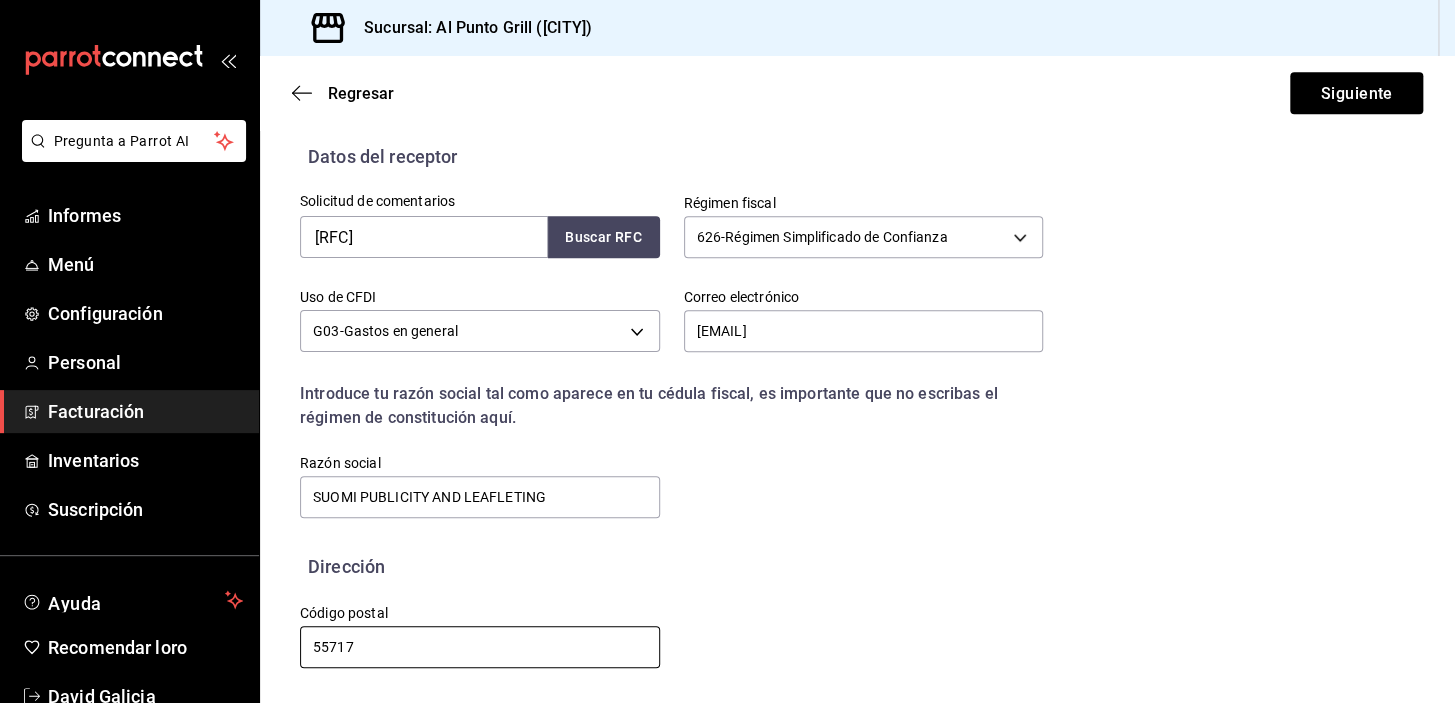 click on "55717" at bounding box center (480, 647) 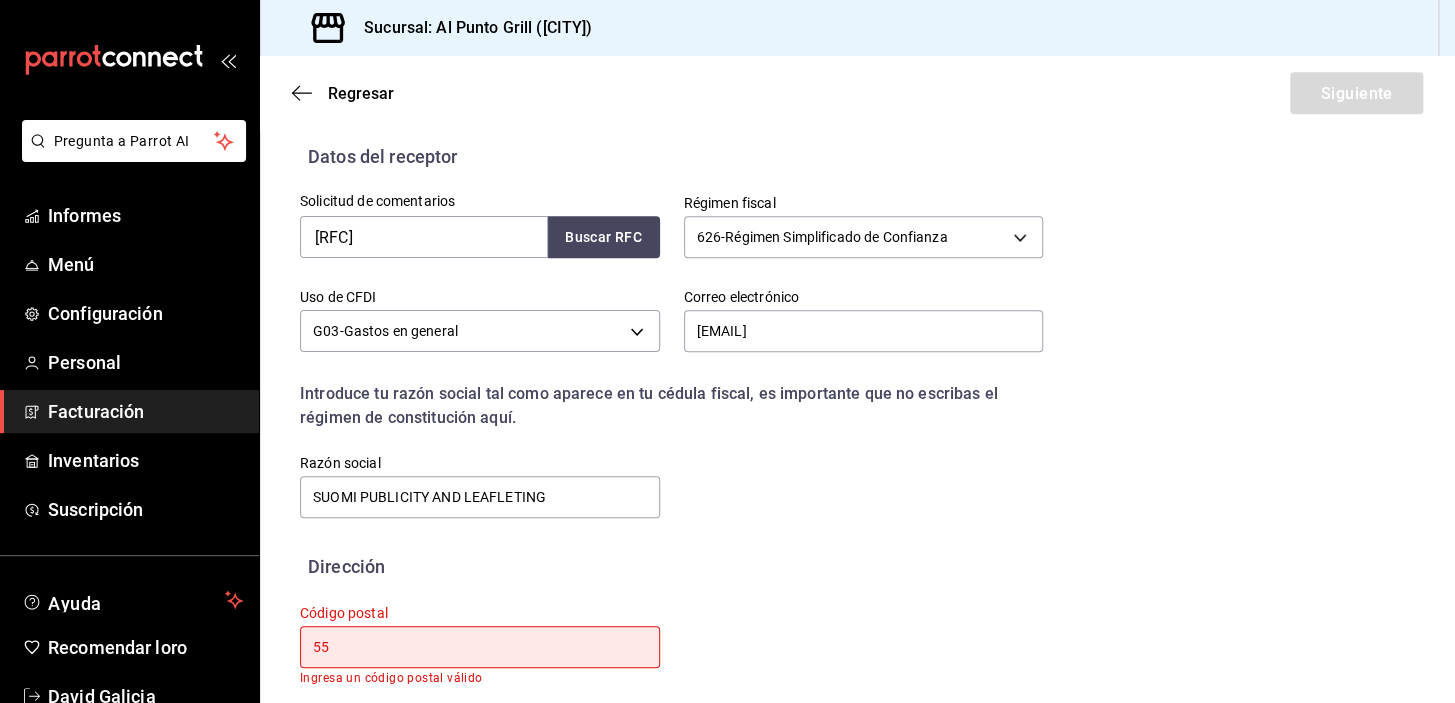 type on "5" 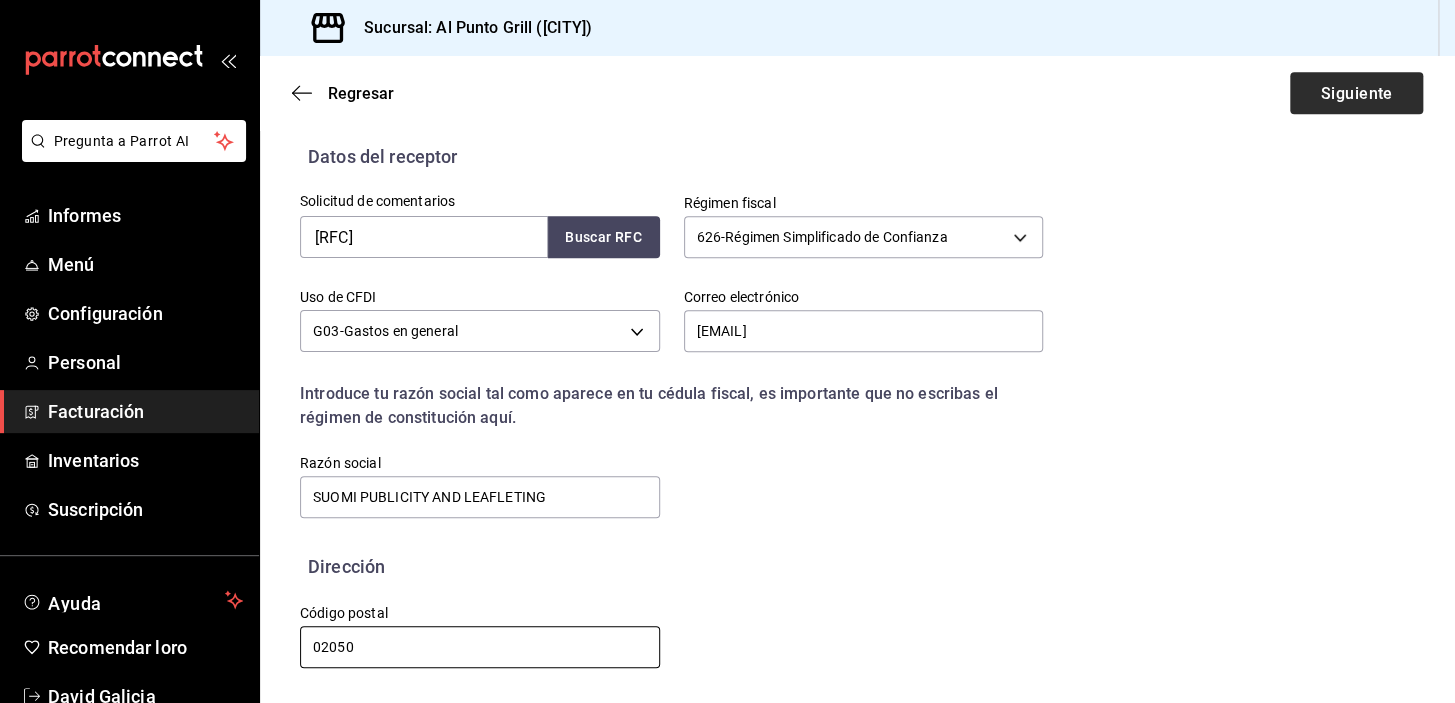 type on "02050" 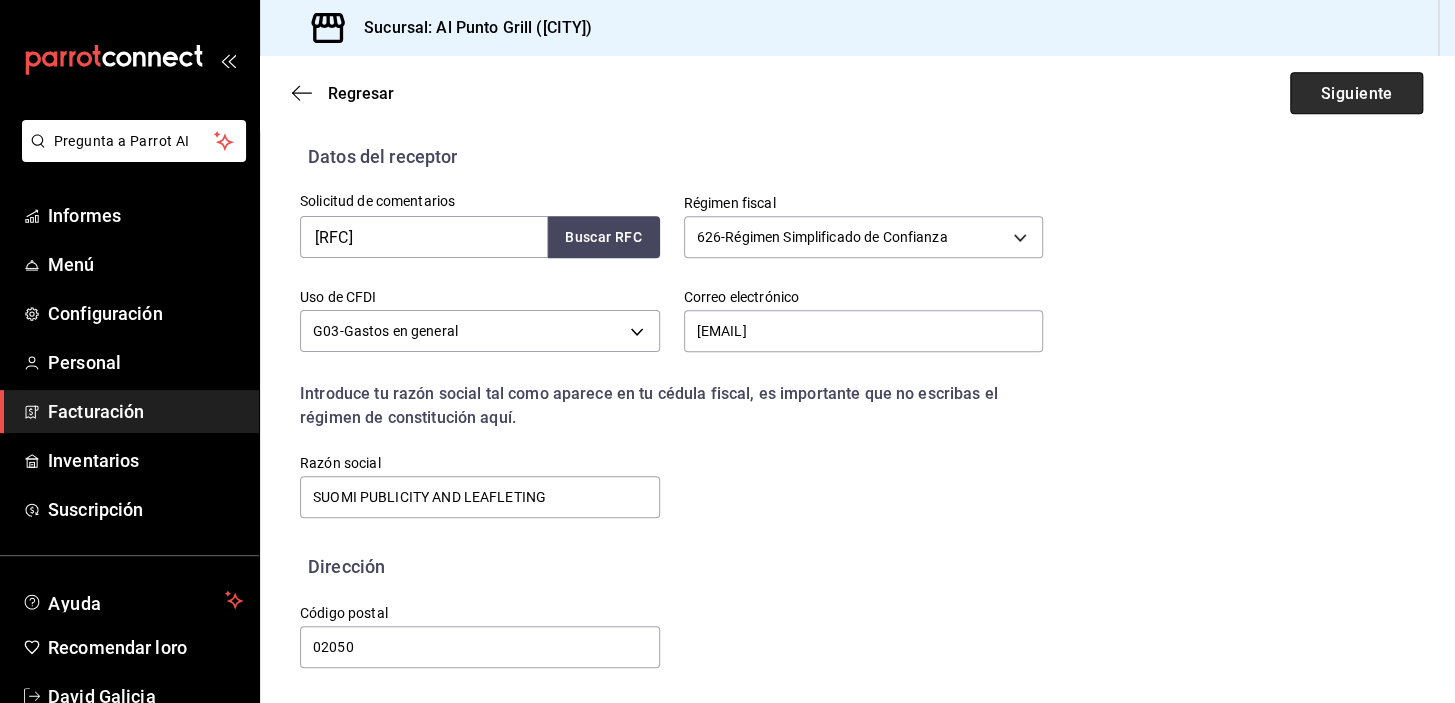 click on "Siguiente" at bounding box center (1356, 92) 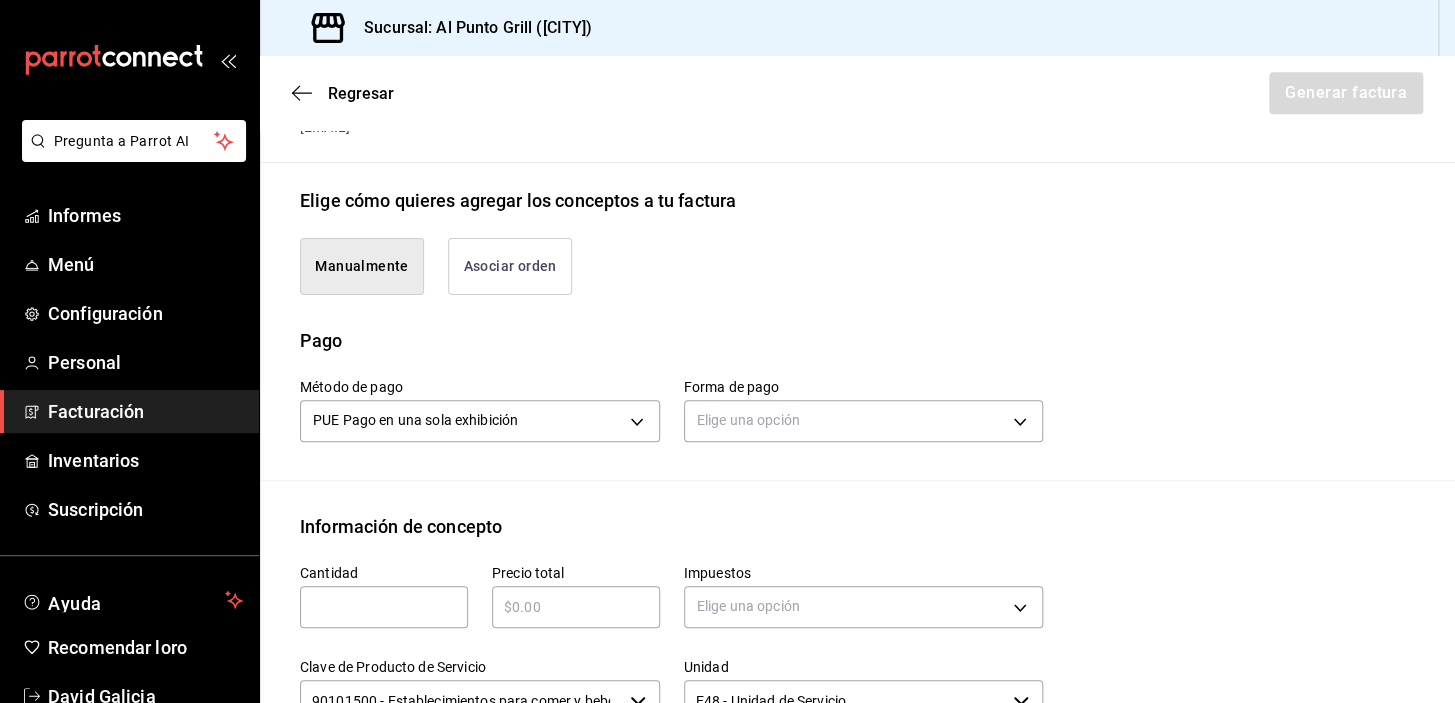 type on "90101500 - Establecimientos para comer y beber" 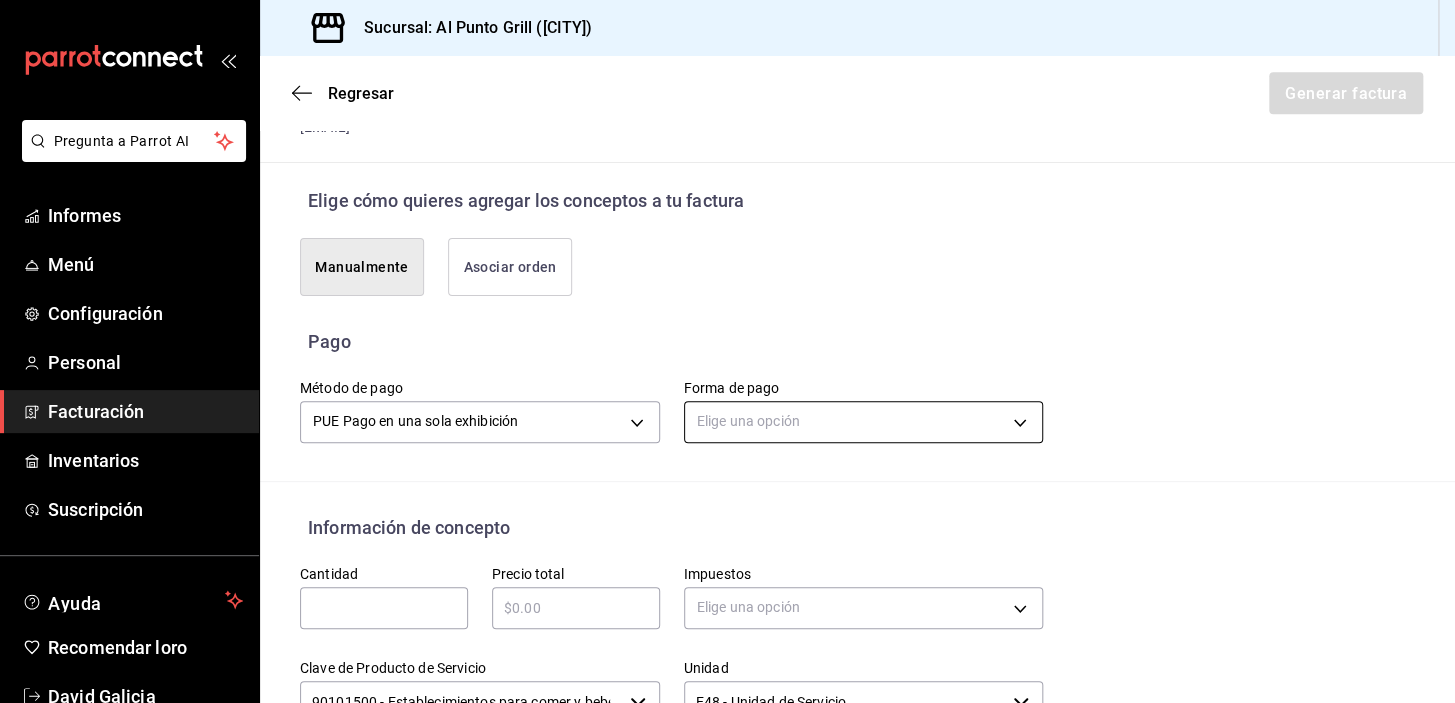 click on "Pregunta a Parrot AI Informes   Menú   Configuración   Personal   Facturación   Inventarios   Suscripción   Ayuda Recomendar loro   [FIRST] [LAST]   Sugerir nueva función   Sucursal: Al Punto Grill ([CITY]) Regresar Generar factura Emisor Perfil fiscal AL PUNTO & GRILL Tipo de comprobante Ingreso Receptor Nombre / Razón social PUBLICIDAD Y FOLLETO DE SUOMI Receptor RFC [RFC] Régimen fiscal Régimen Simplificado de Confianza Uso de CFDI G03: Gastos en general Correo electrónico [EMAIL] Elige cómo quieres agregar los conceptos a tu factura Manualmente Asociar orden Pago Método de pago PUE    Pago en una sola exhibición PUE Forma de pago Elige una opción Información de concepto Cantidad ​ Precio total ​ Impuestos Elige una opción Clave de Producto de Servicio 90101500 - Establecimientos para comer y beber ​ Unidad E48 - Unidad de Servicio ​ Descripción Agregar Total IVA $0.00 Total de IEPS $0.00 Total parcial $0.00 Total $0.00 Orden Cantidad Clave Unidad Monto Total" at bounding box center (727, 351) 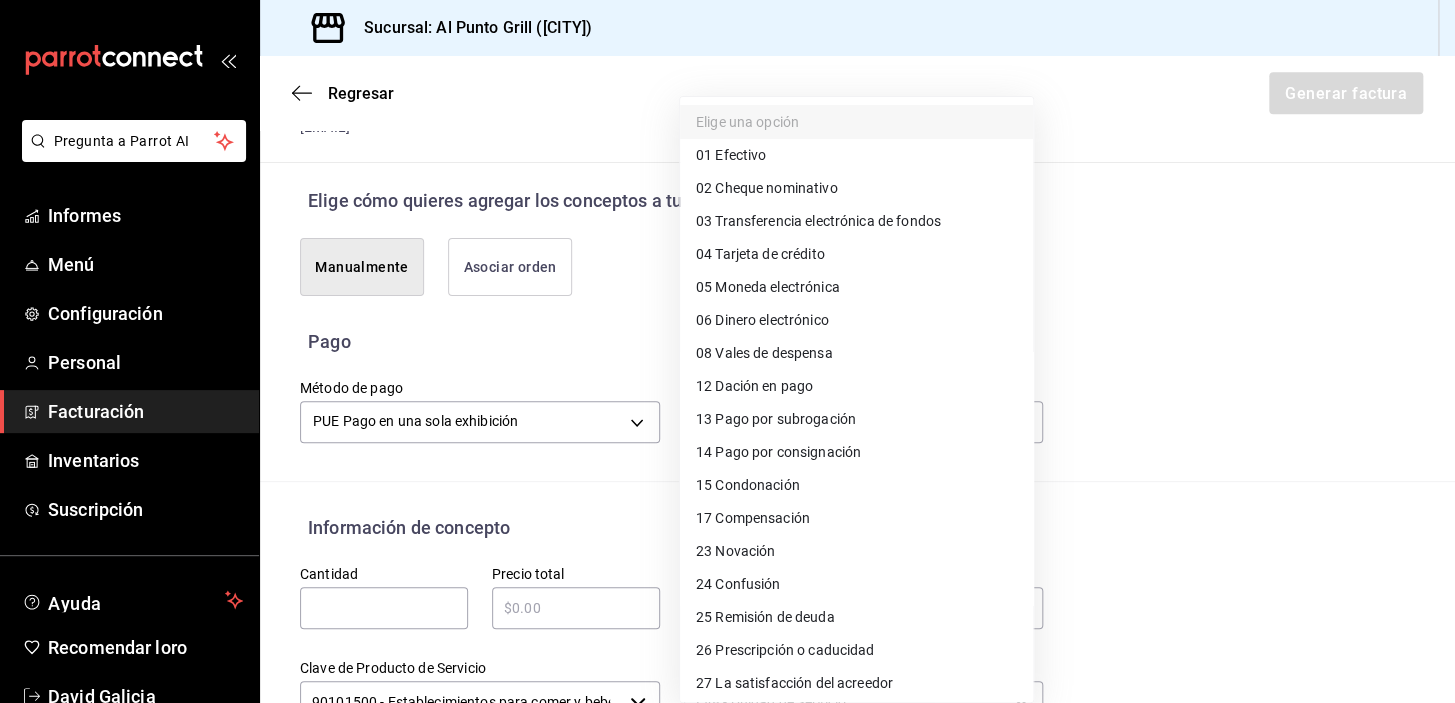 click on "Tarjeta de crédito" at bounding box center [769, 254] 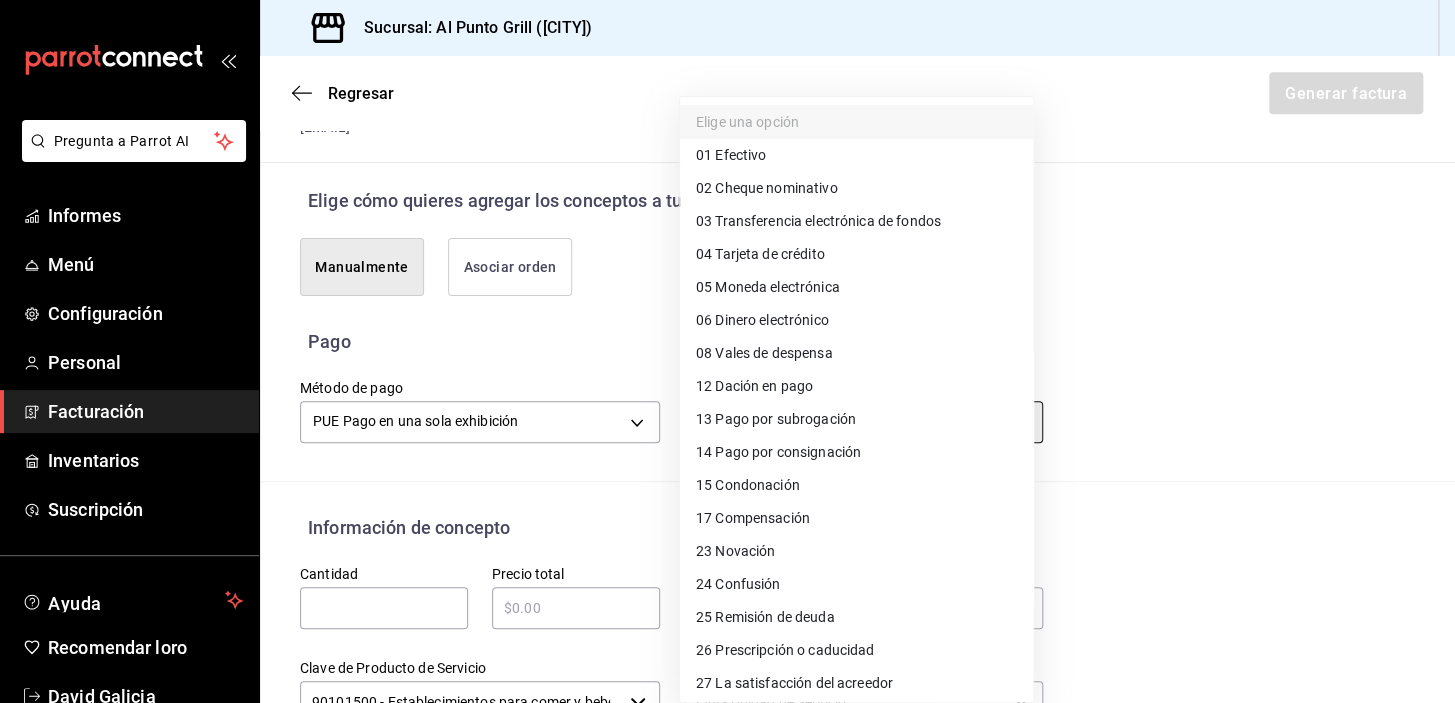 type on "04" 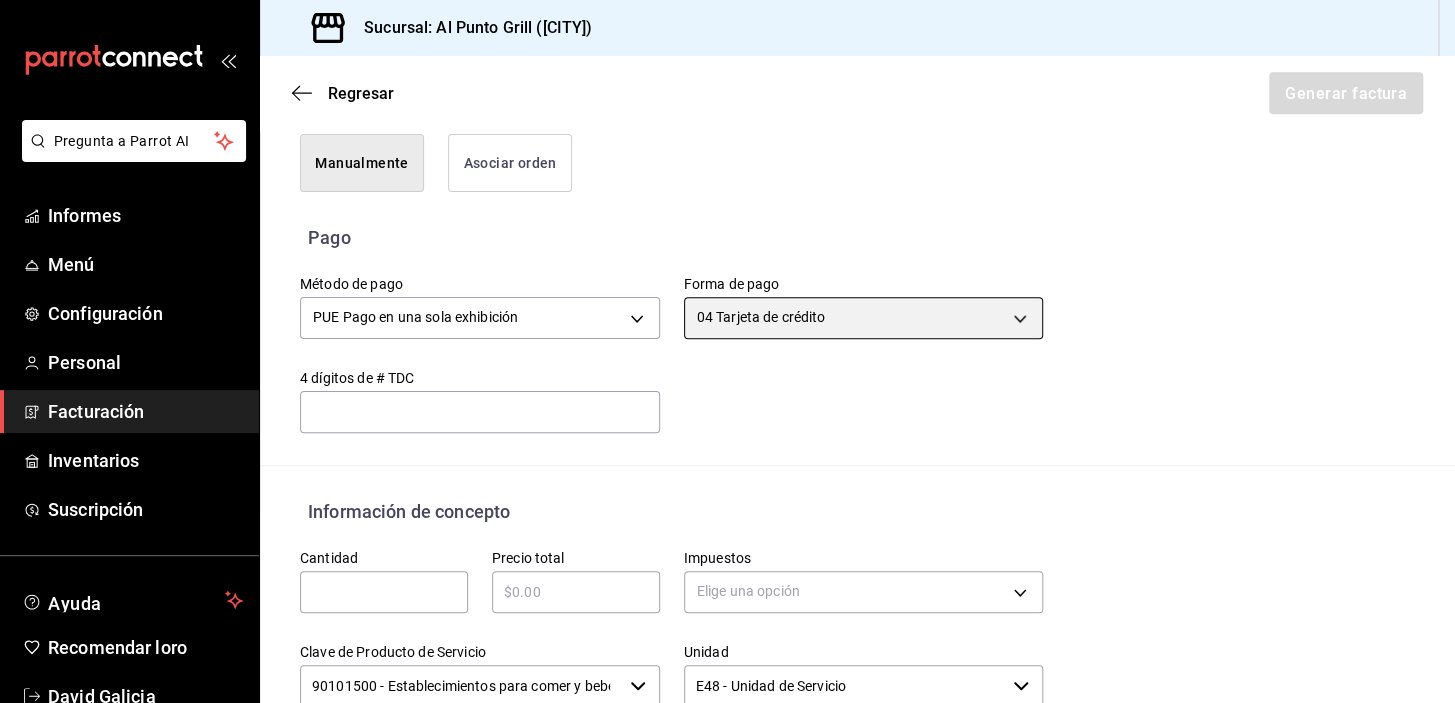 scroll, scrollTop: 599, scrollLeft: 0, axis: vertical 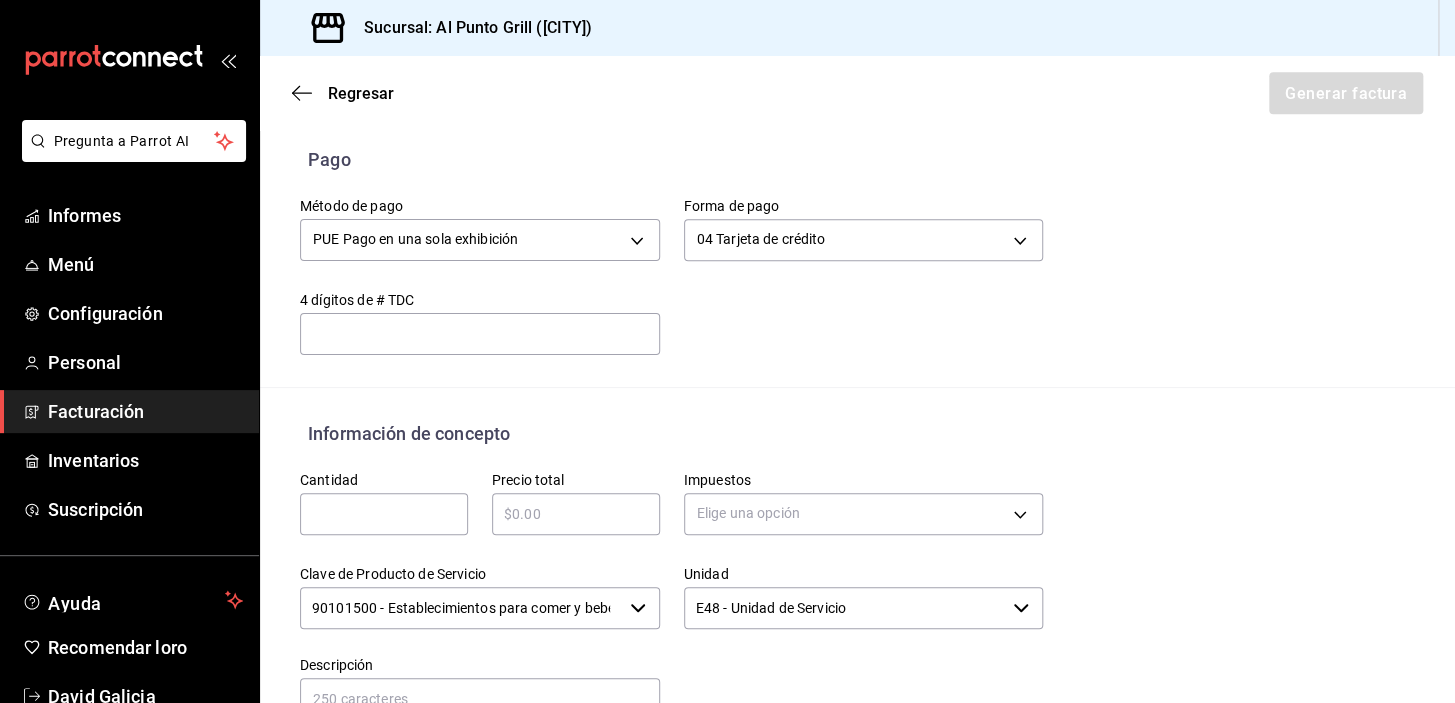 click at bounding box center [384, 514] 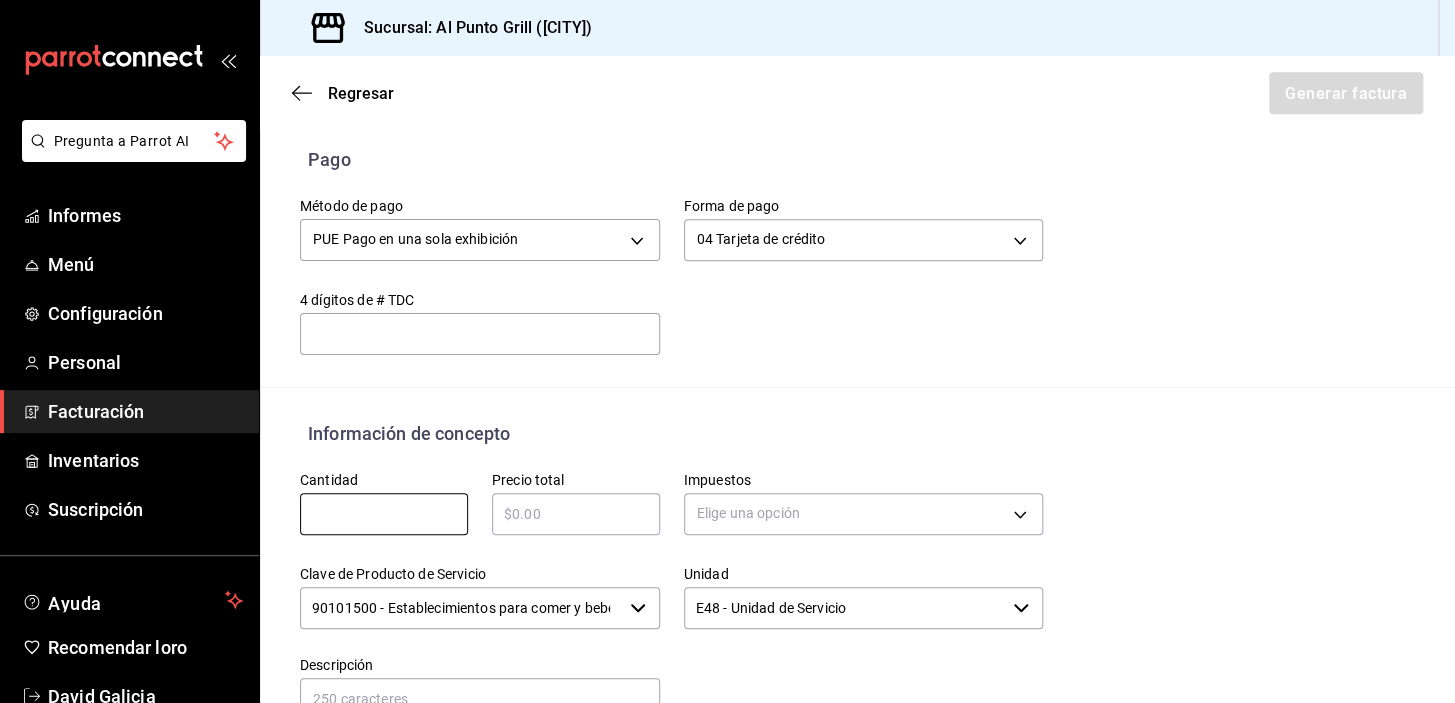 type on "1" 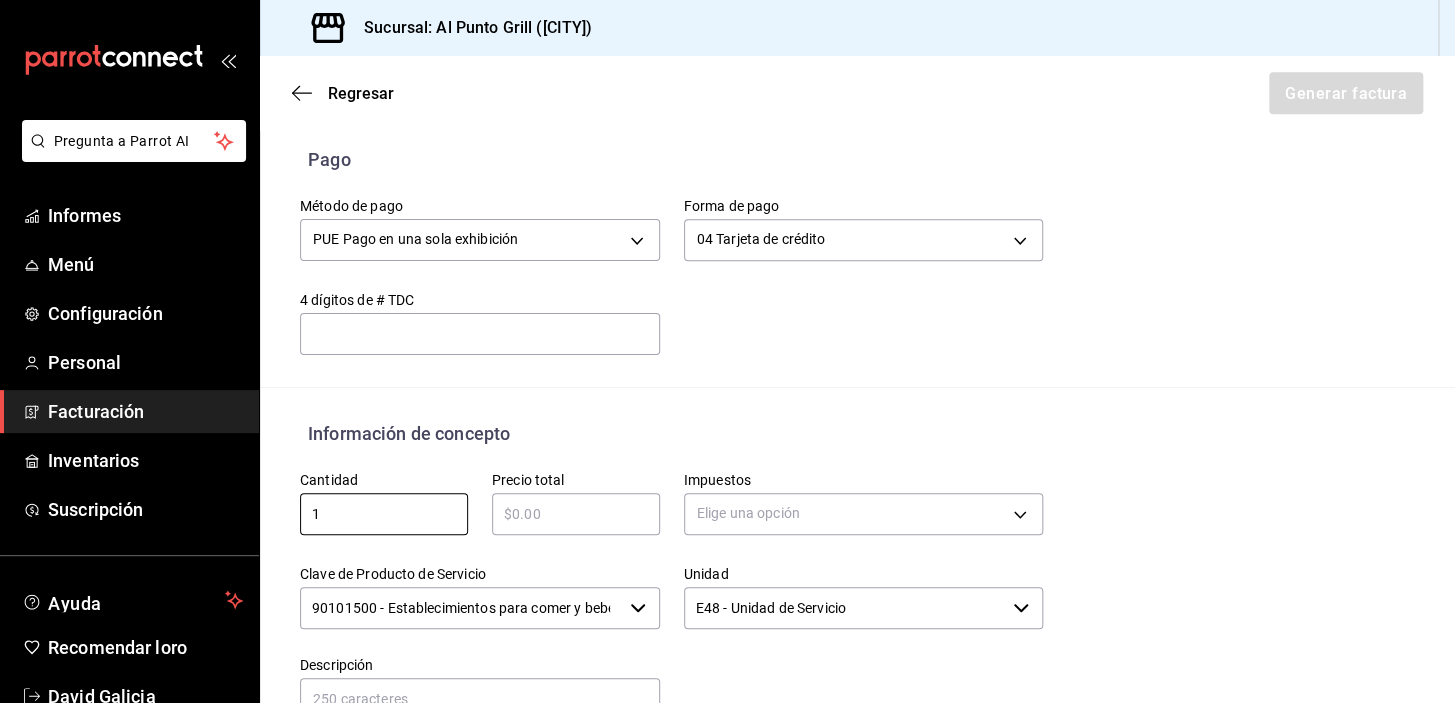 click at bounding box center [576, 514] 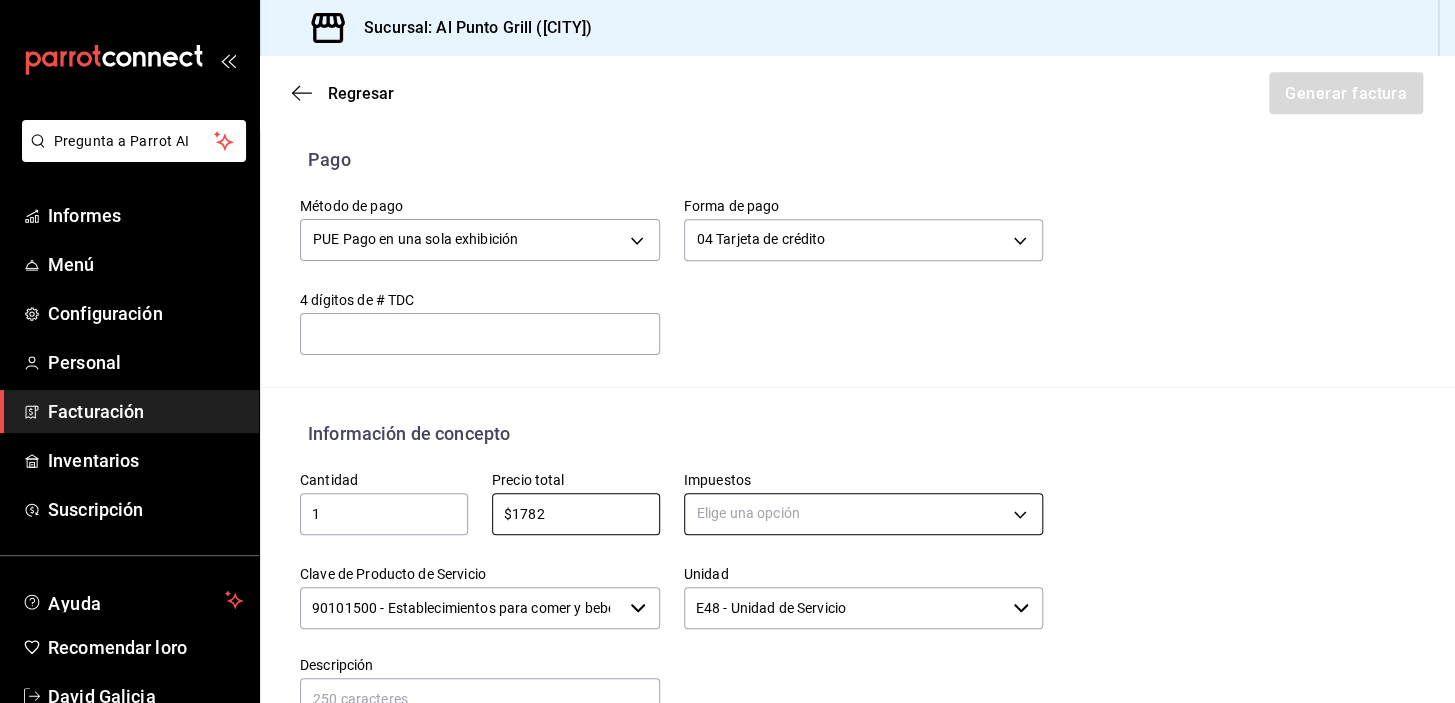 type on "$1782" 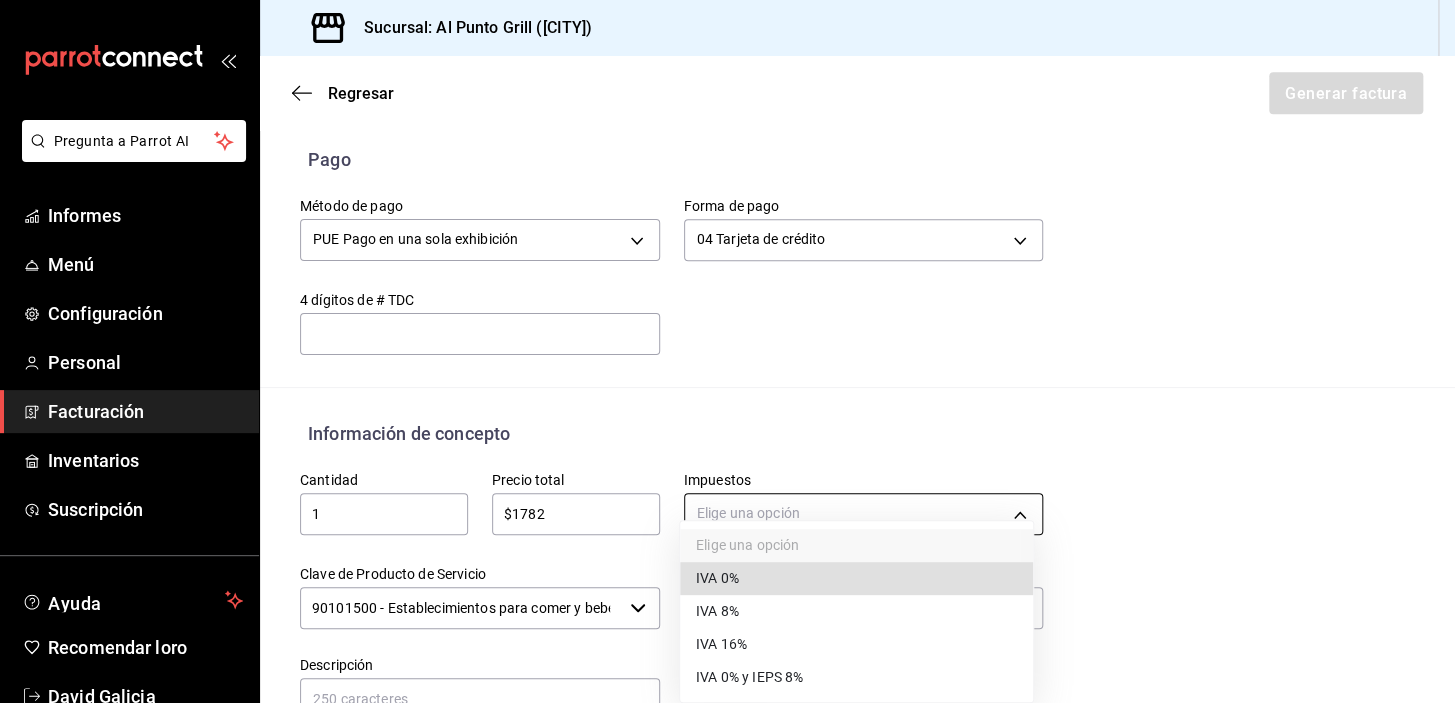click on "Pregunta a Parrot AI Informes   Menú   Configuración   Personal   Facturación   Inventarios   Suscripción   Ayuda Recomendar loro   [FIRST] [LAST]   Sugerir nueva función   Sucursal: Al Punto Grill ([CITY]) Regresar Siguiente Factura general Realiza tus facturas con un número de orden o un monto en específico; También puedes realizar una factura de remplazo mediante una factura cancelada. Factura de reemplazo Al activar esta opción tendrás que elegir una factura a reemplazar Datos del emisor Perfil fiscal AL PUNTO & GRILL Tipo de comprobante Ingreso Receptor Nombre / Razón social PUBLICIDAD Y FOLLETO DE SUOMI Receptor RFC [RFC] Régimen fiscal Régimen Simplificado de Confianza Uso de CFDI G03: Gastos en general Correo electrónico [EMAIL] Elige cómo quieres agregar los conceptos a tu factura Manualmente Asociar orden Pago Método de pago PUE    Pago en una sola exhibición PUE Forma de pago 04    Tarjeta de crédito 04 4 dígitos de # TDC ​ Información de concepto Cantidad 1 ​ Precio total $1782 ​ Impuestos Elige una opción Clave de Producto de Servicio 90101500 - Establecimientos para comer y beber ​ Unidad E48 - Unidad de Servicio ​ Descripción Agregar Total IVA $0.00 Total de IEPS $0.00 Total parcial $0.00 Total" at bounding box center (727, 351) 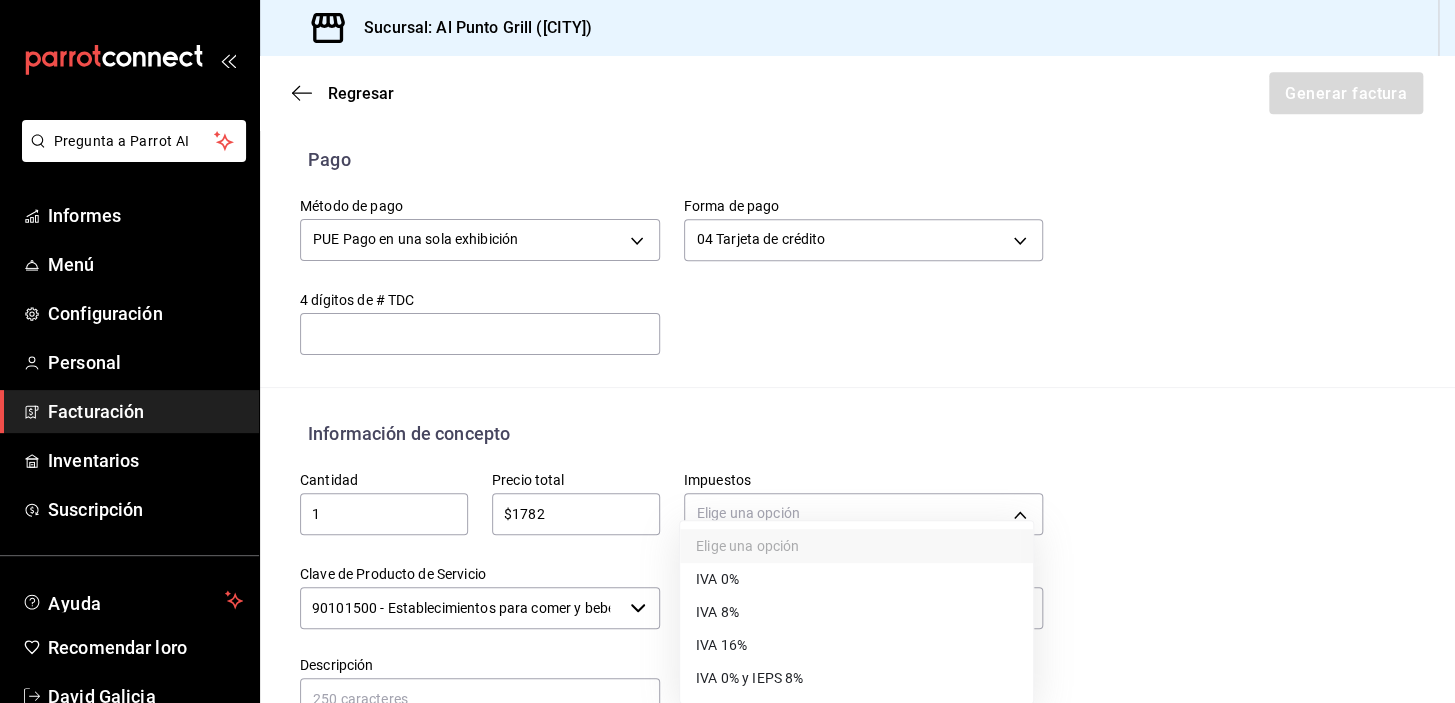 click on "IVA 16%" at bounding box center [856, 645] 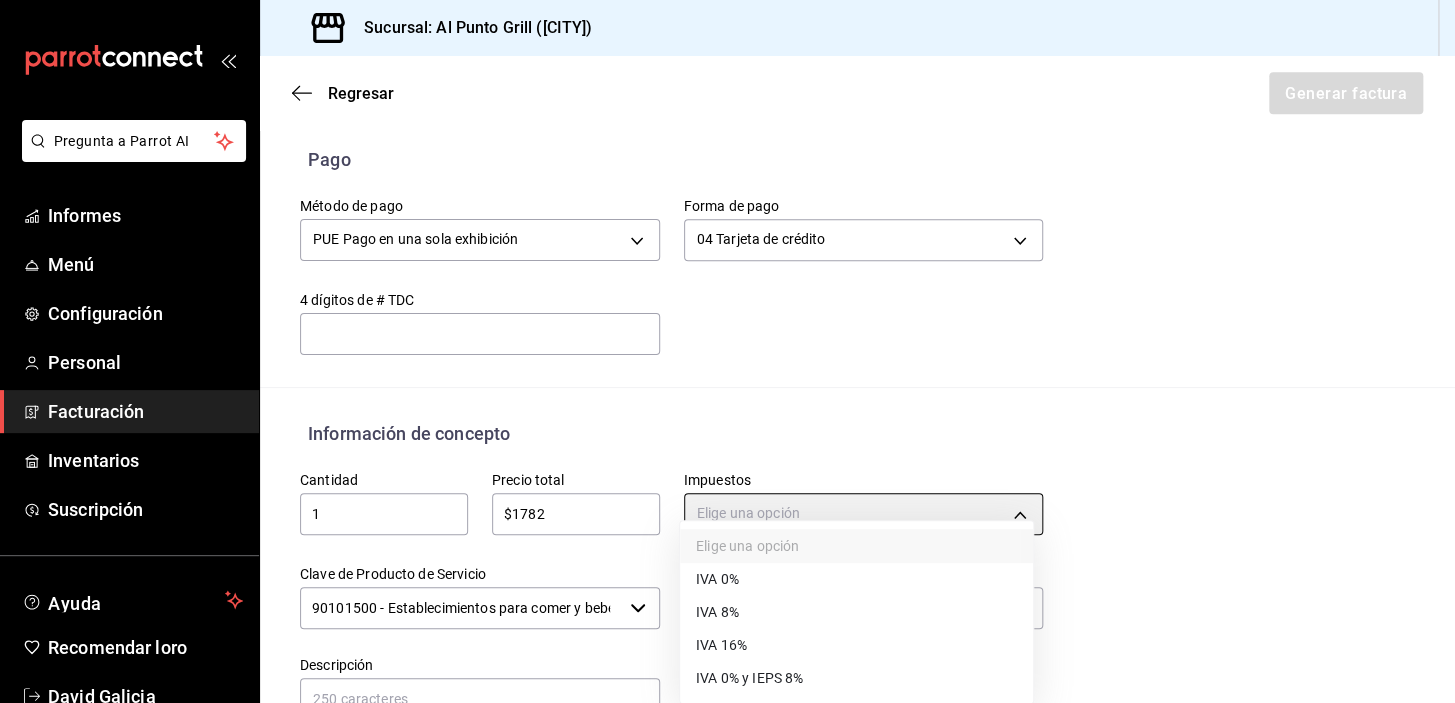 type on "IVA_16" 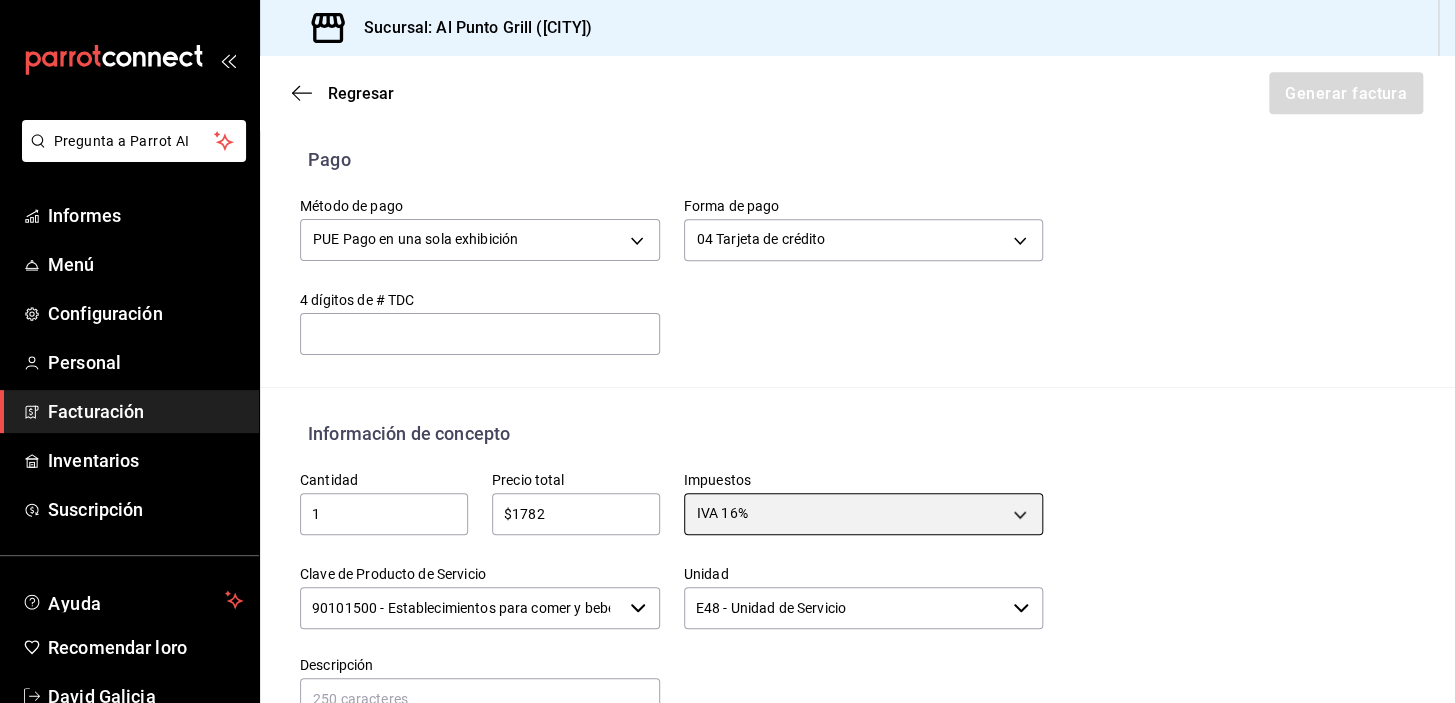 scroll, scrollTop: 871, scrollLeft: 0, axis: vertical 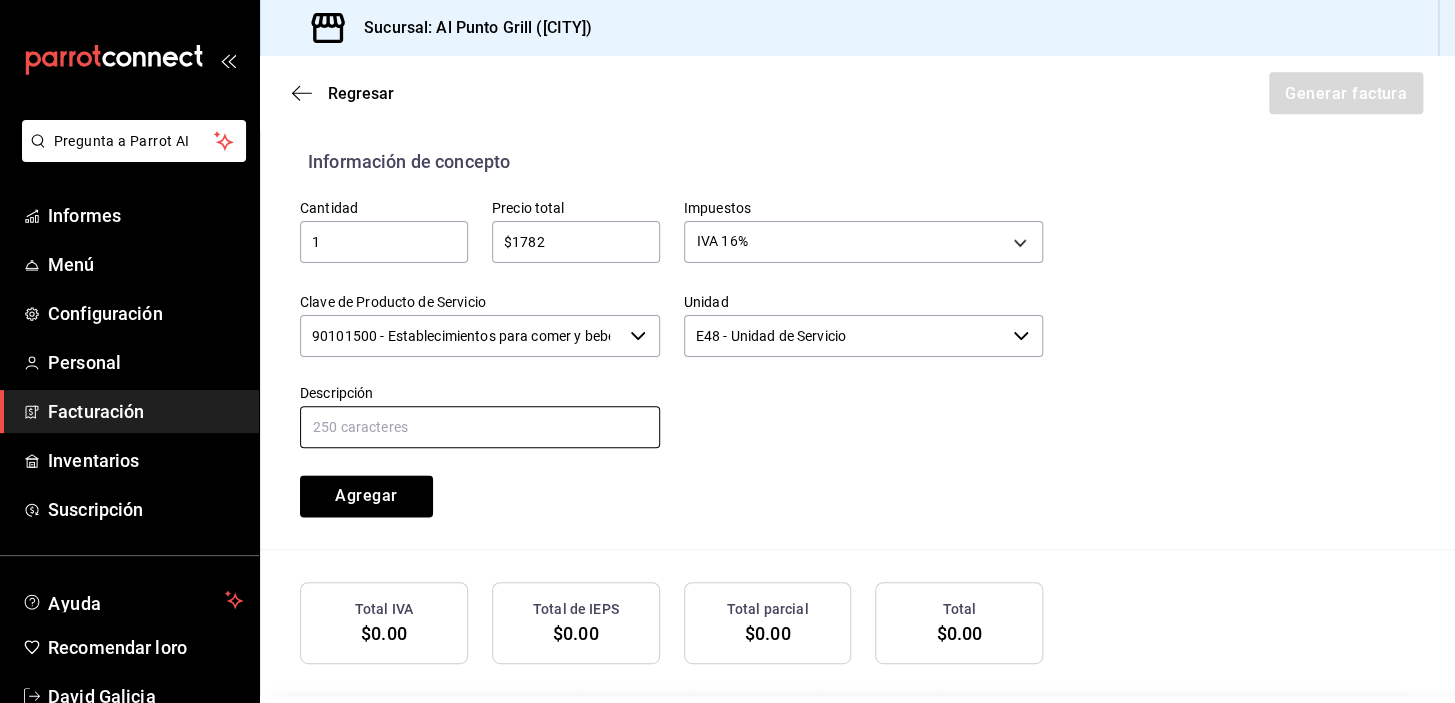 click at bounding box center [480, 427] 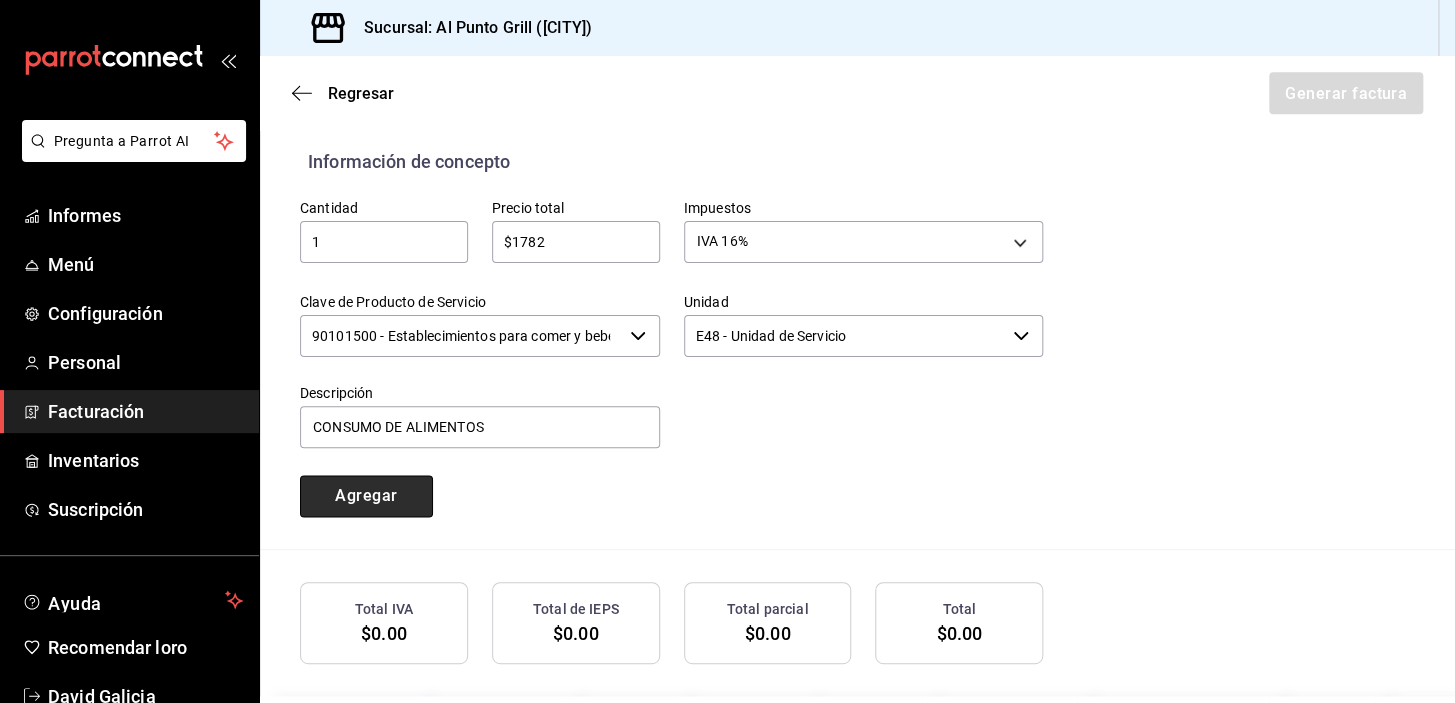 click on "Agregar" at bounding box center (366, 496) 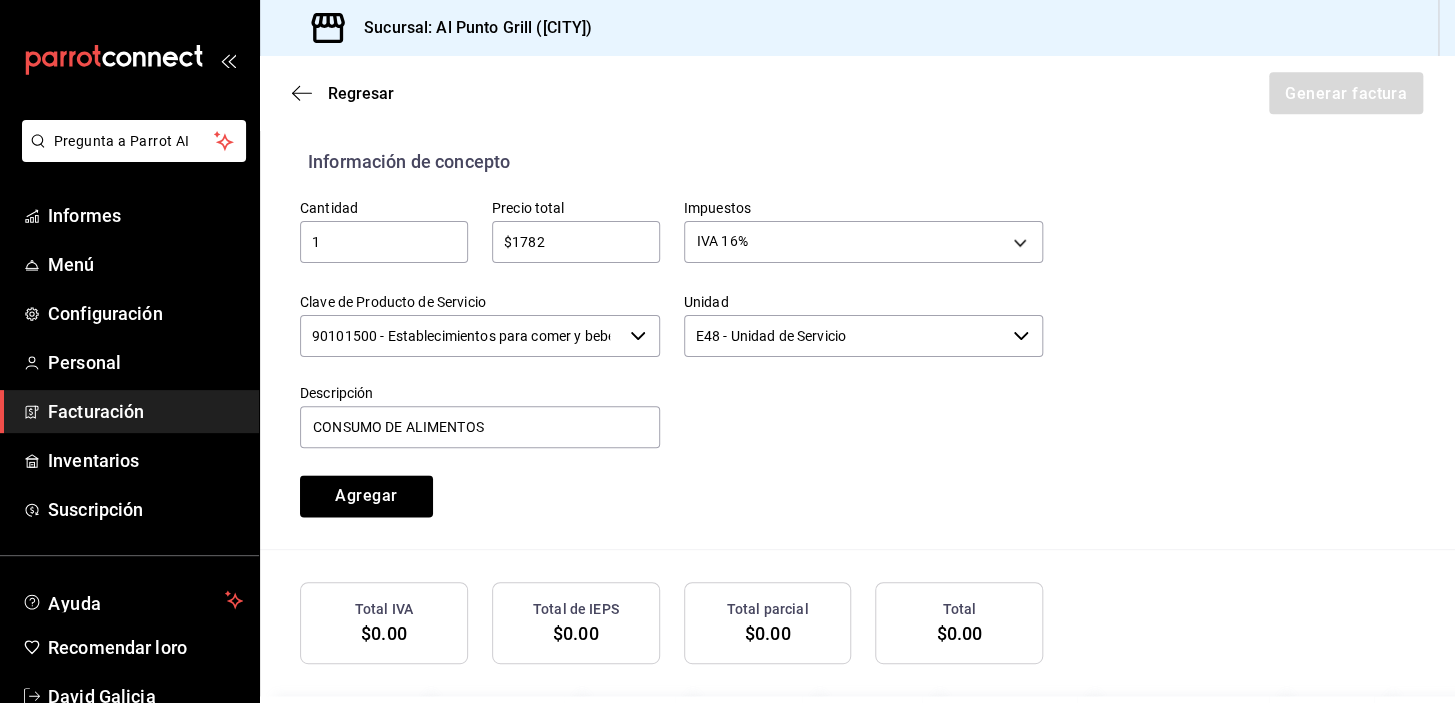 type 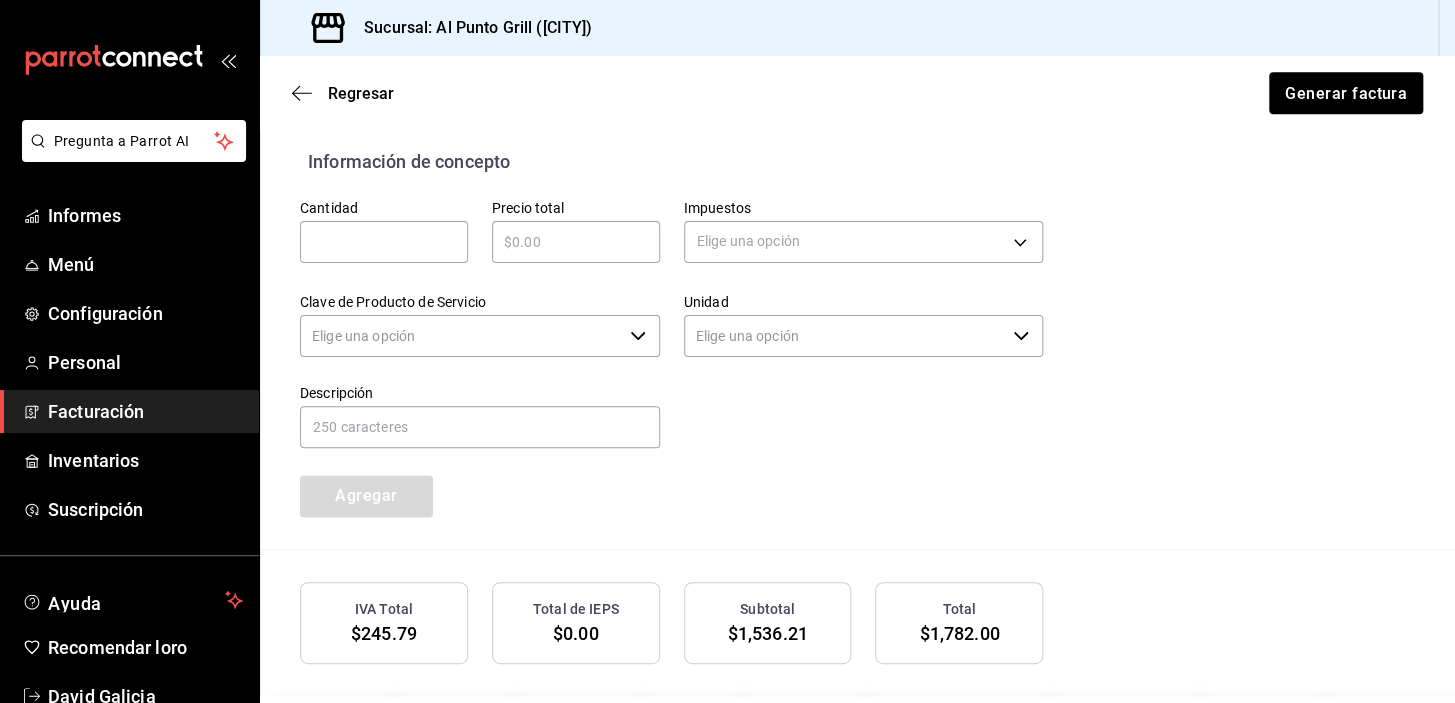 type on "90101500 - Establecimientos para comer y beber" 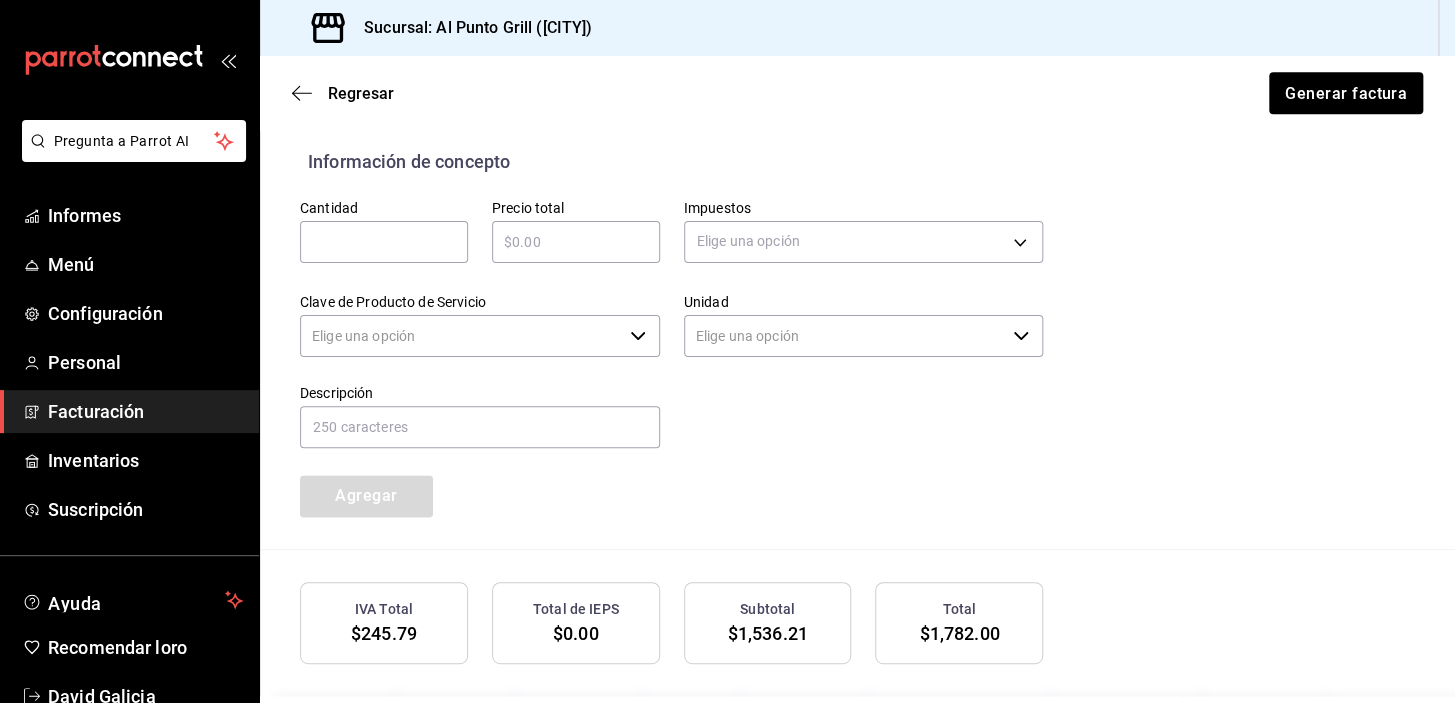 type on "E48 - Unidad de Servicio" 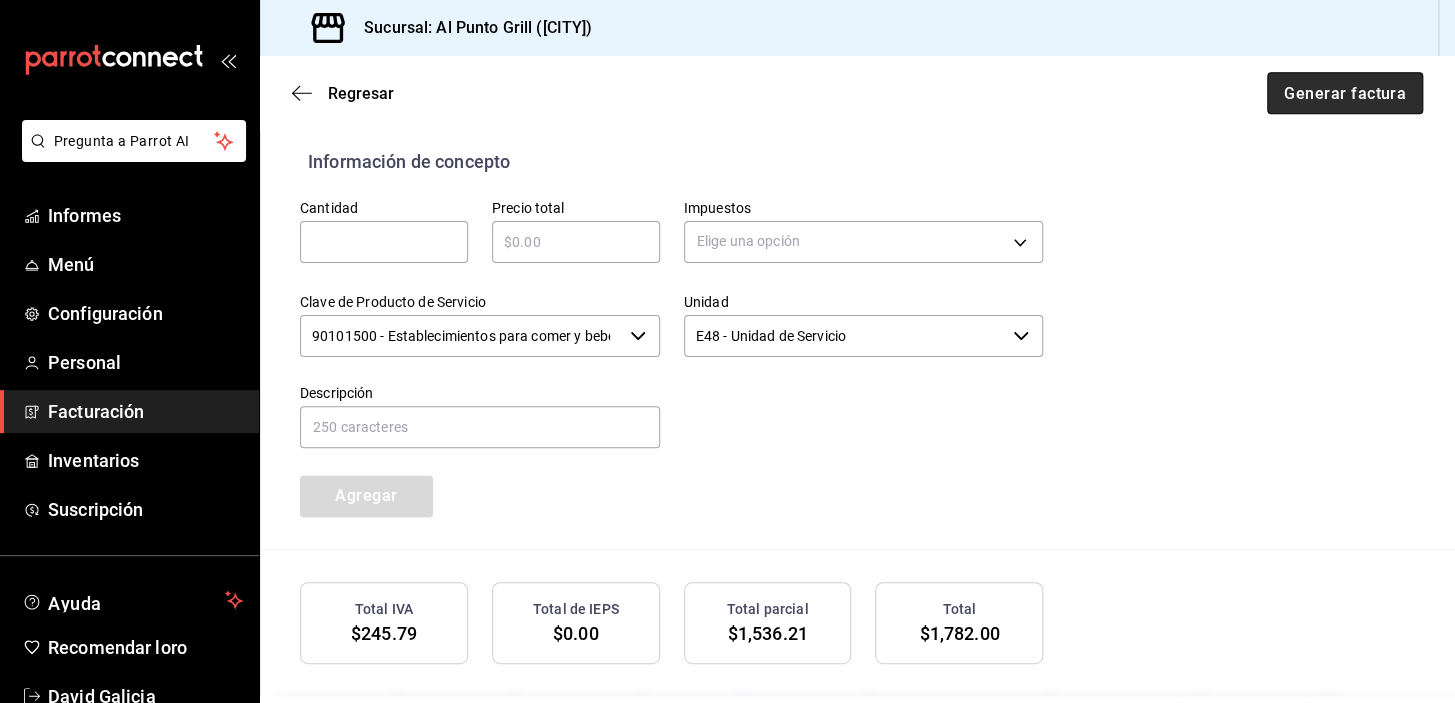 click on "Generar factura" at bounding box center (1345, 92) 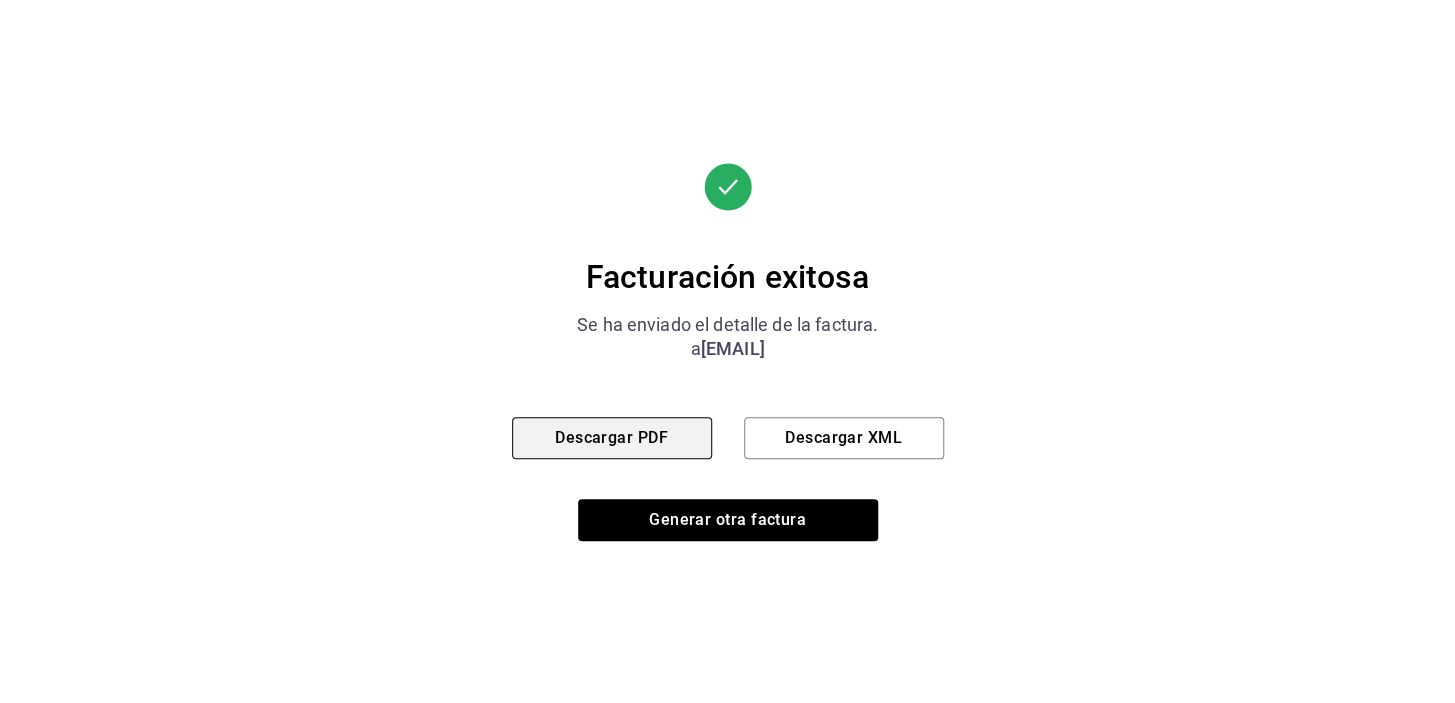 click on "Descargar PDF" at bounding box center (611, 437) 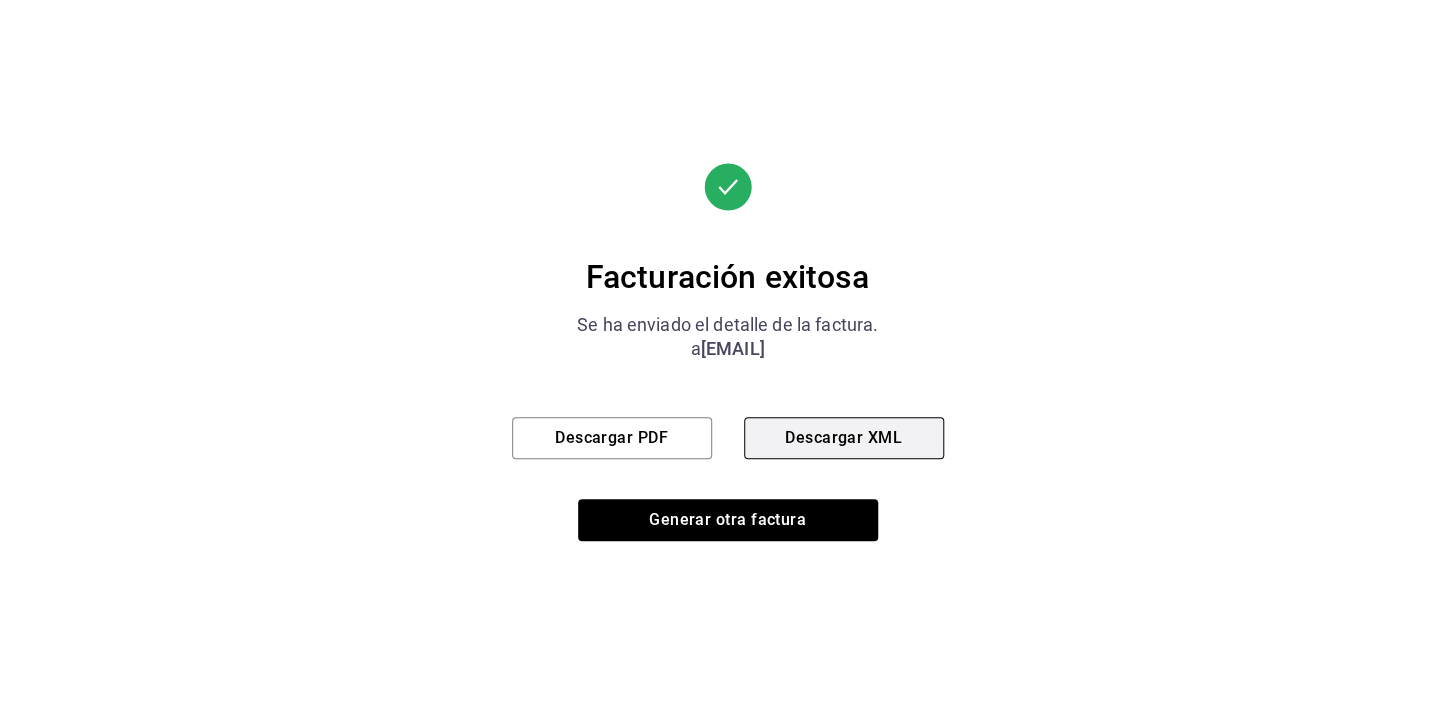 click on "Descargar XML" at bounding box center [843, 437] 